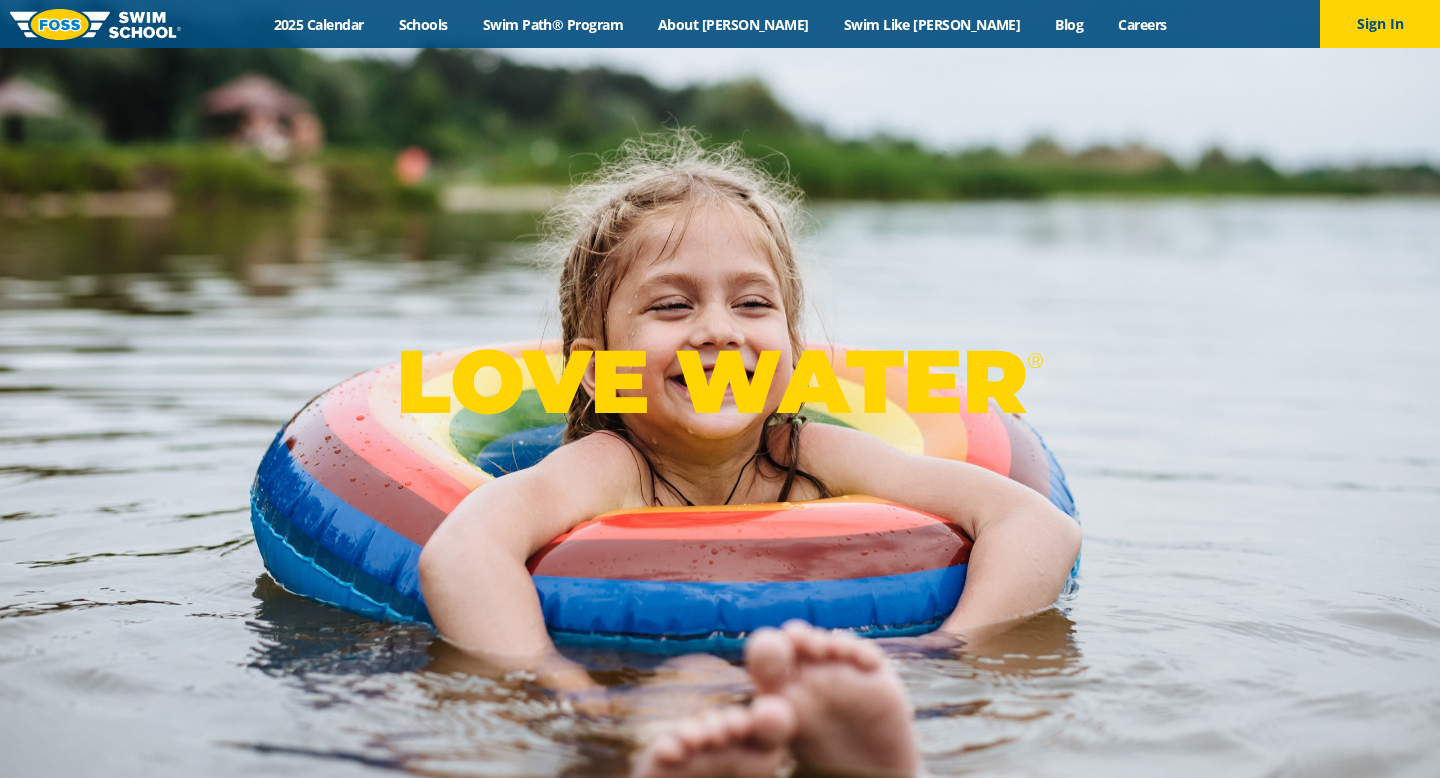 scroll, scrollTop: 0, scrollLeft: 0, axis: both 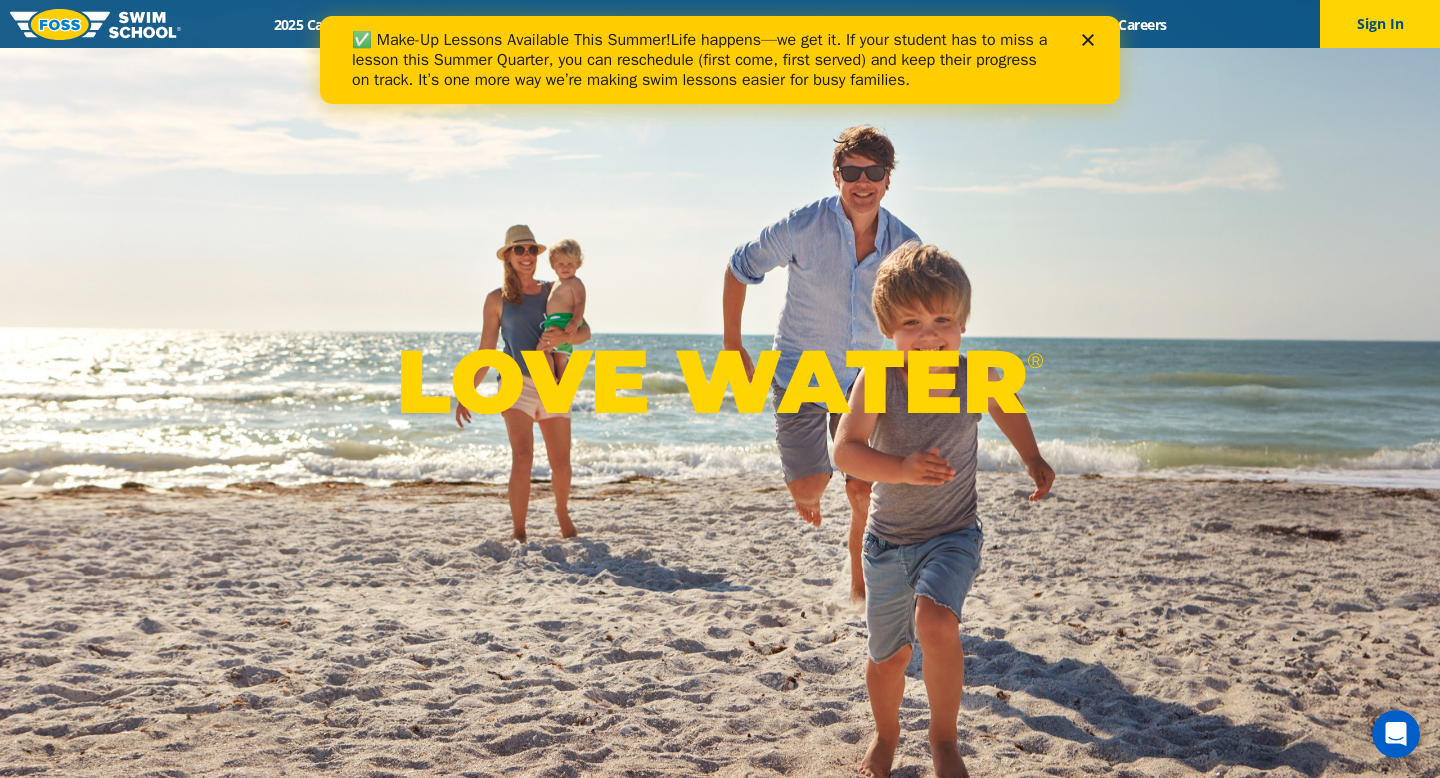 click on "✅ Make-Up Lessons Available This Summer!  Life happens—we get it. If your student has to miss a lesson this Summer Quarter, you can reschedule (first come, first served) and keep their progress on track. It’s one more way we’re making swim lessons easier for busy families." at bounding box center (704, 60) 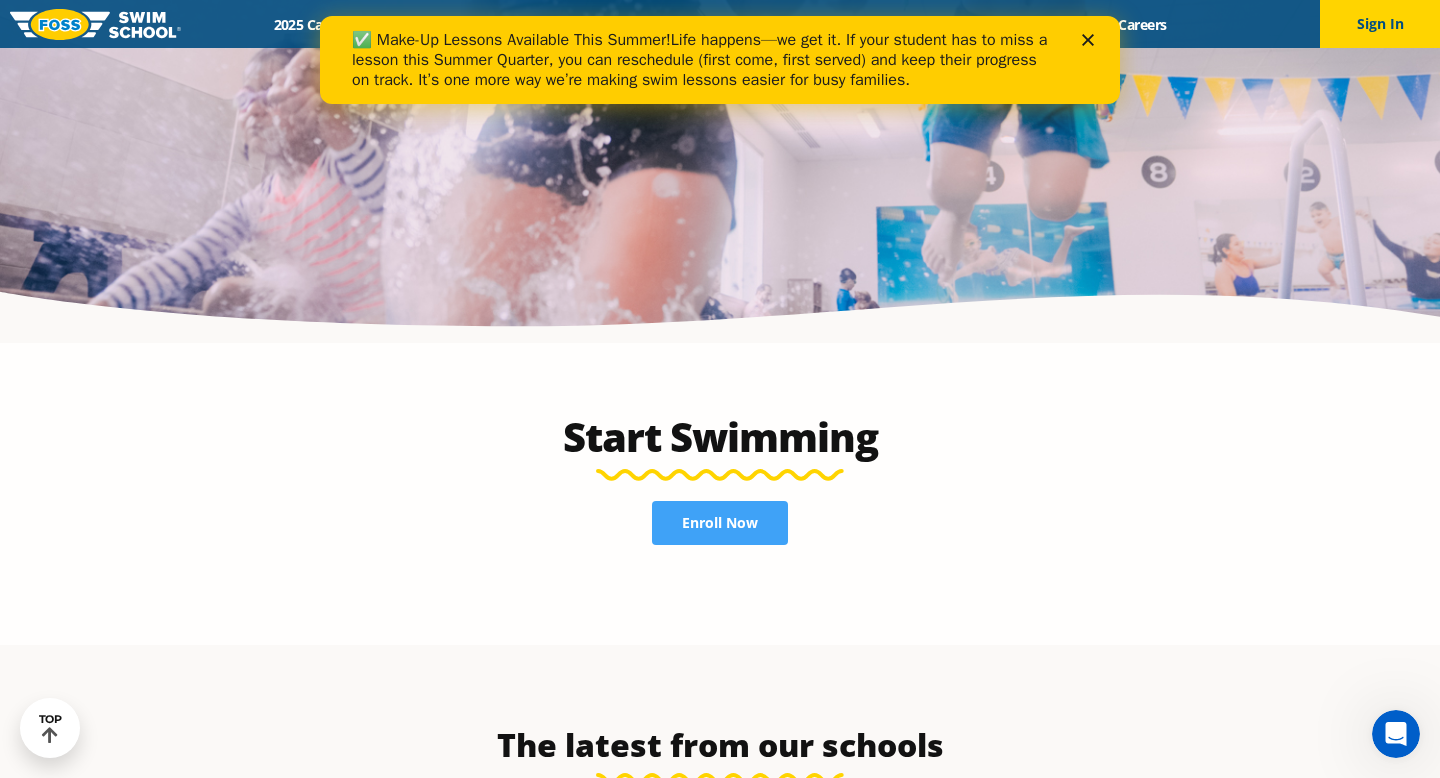 scroll, scrollTop: 4158, scrollLeft: 0, axis: vertical 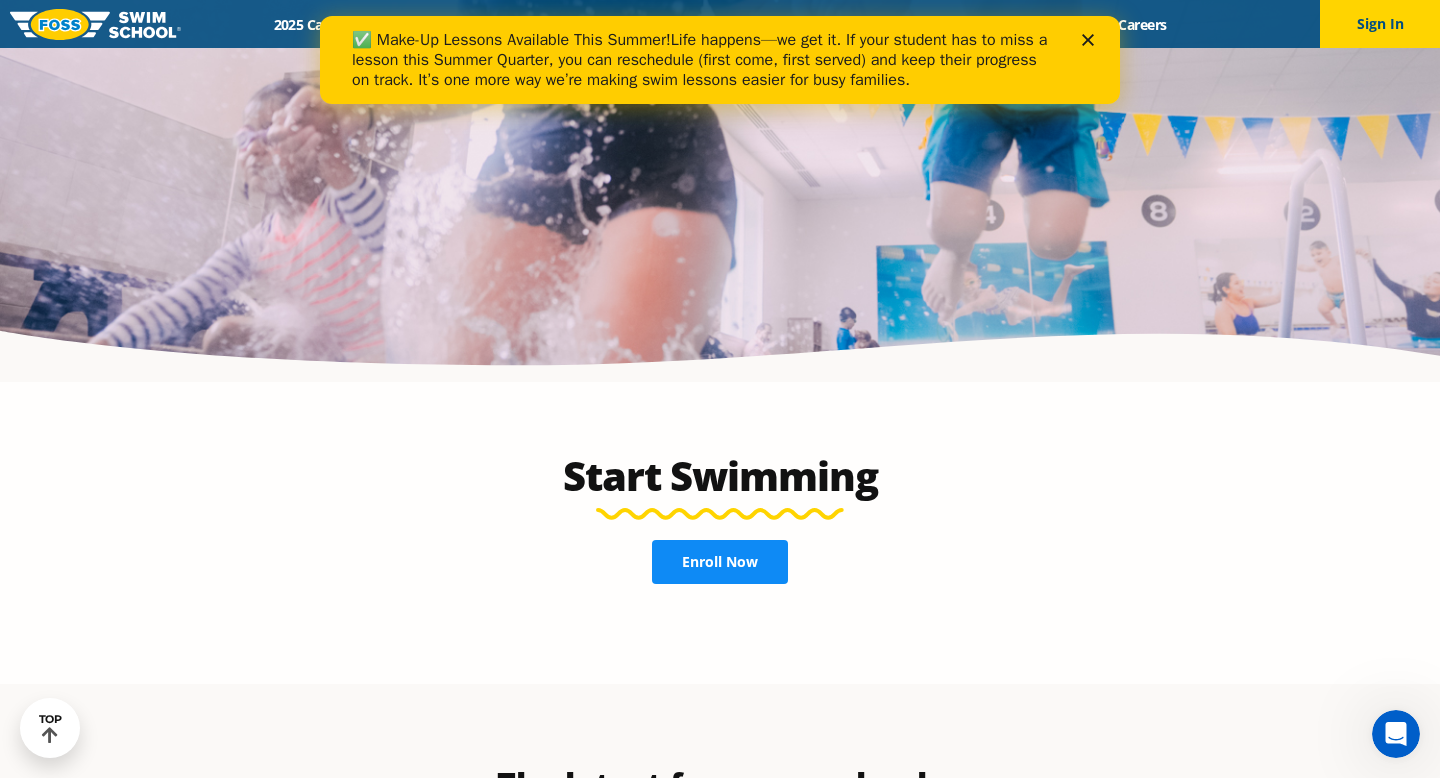 click on "Enroll Now" at bounding box center [720, 562] 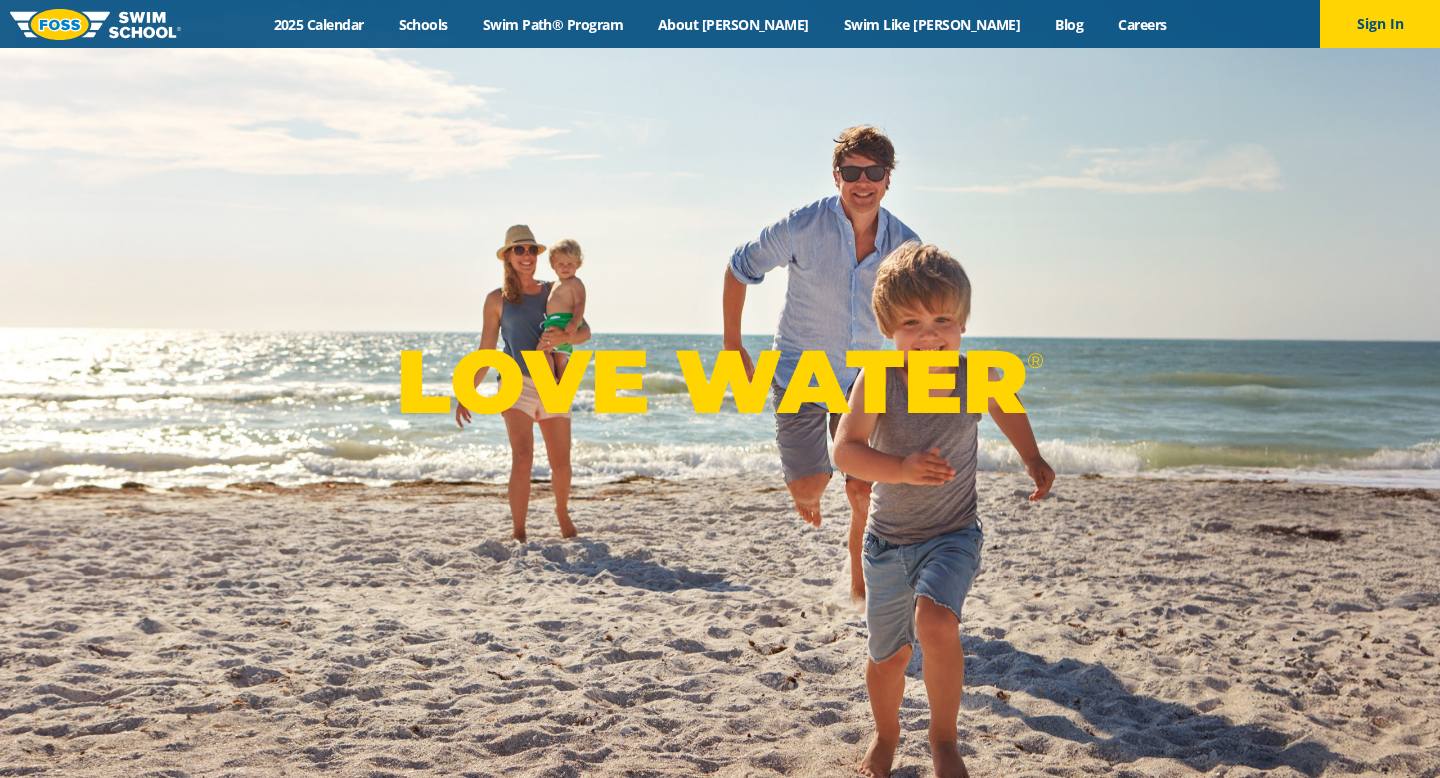 scroll, scrollTop: 0, scrollLeft: 0, axis: both 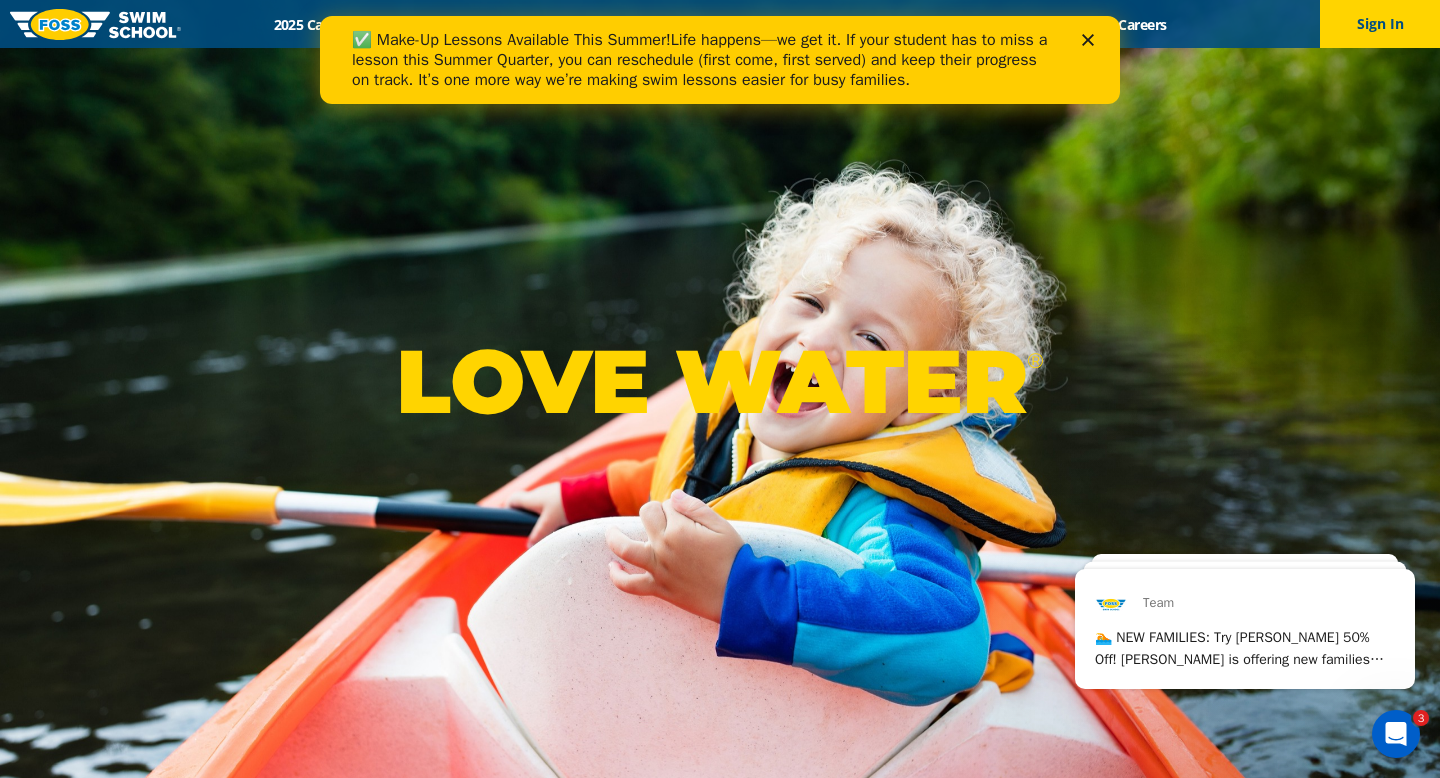 click at bounding box center [1396, 734] 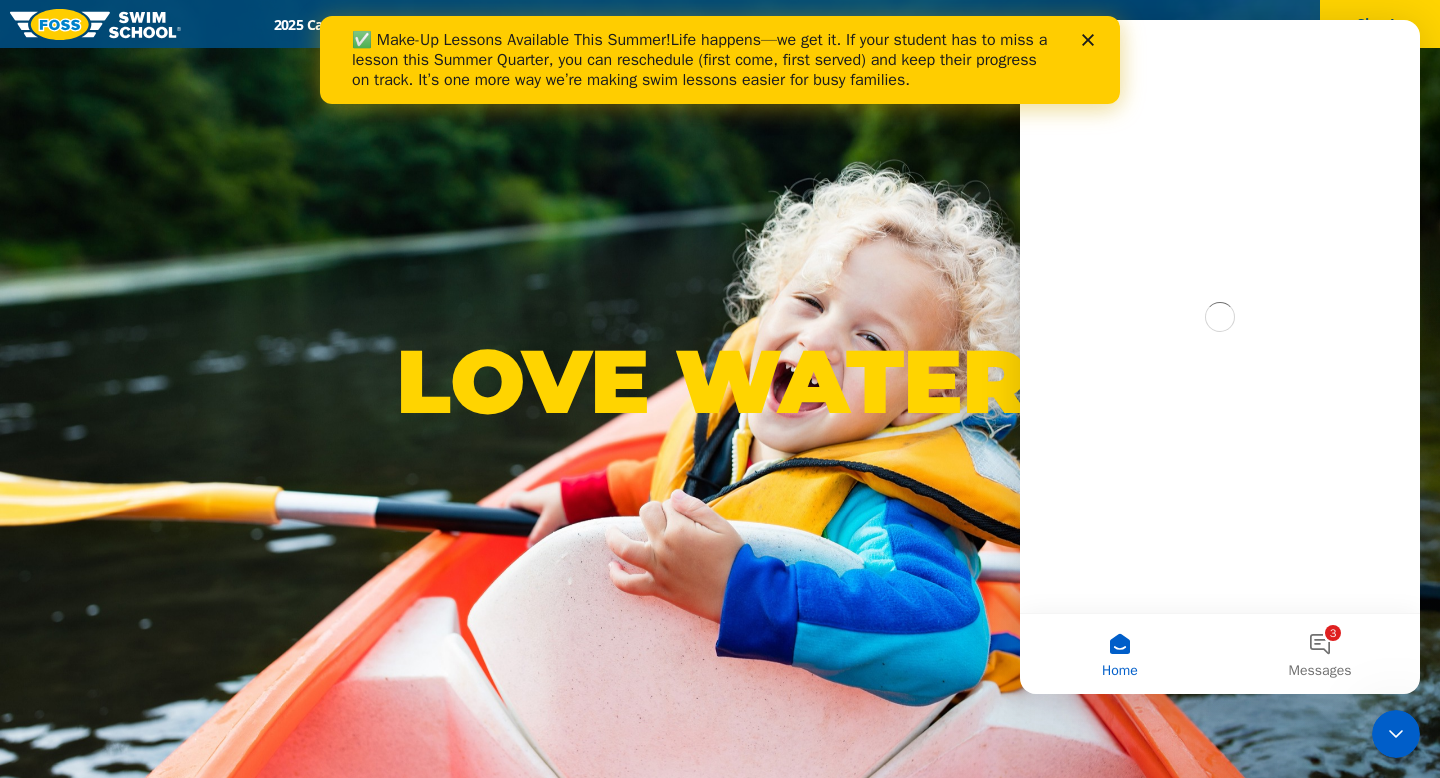 scroll, scrollTop: 0, scrollLeft: 0, axis: both 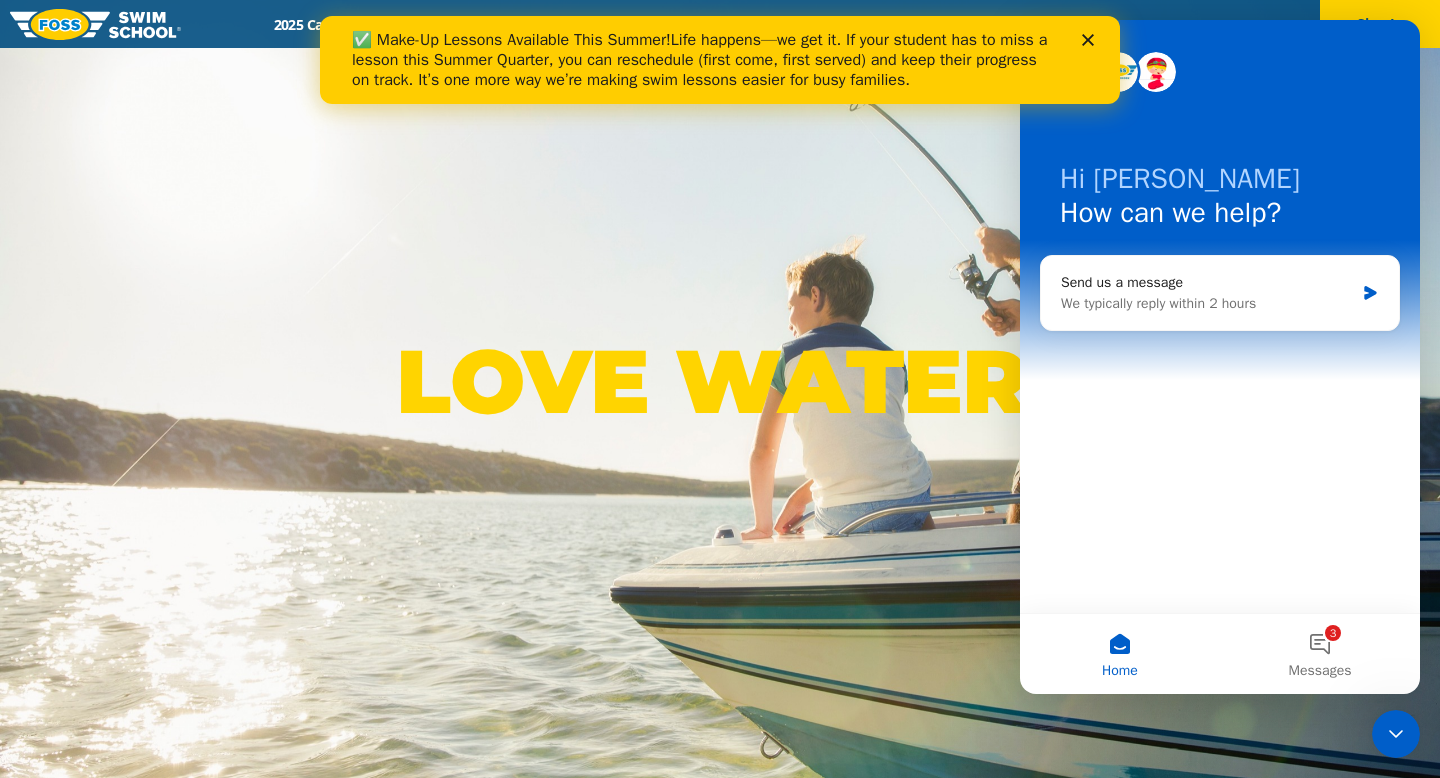 click 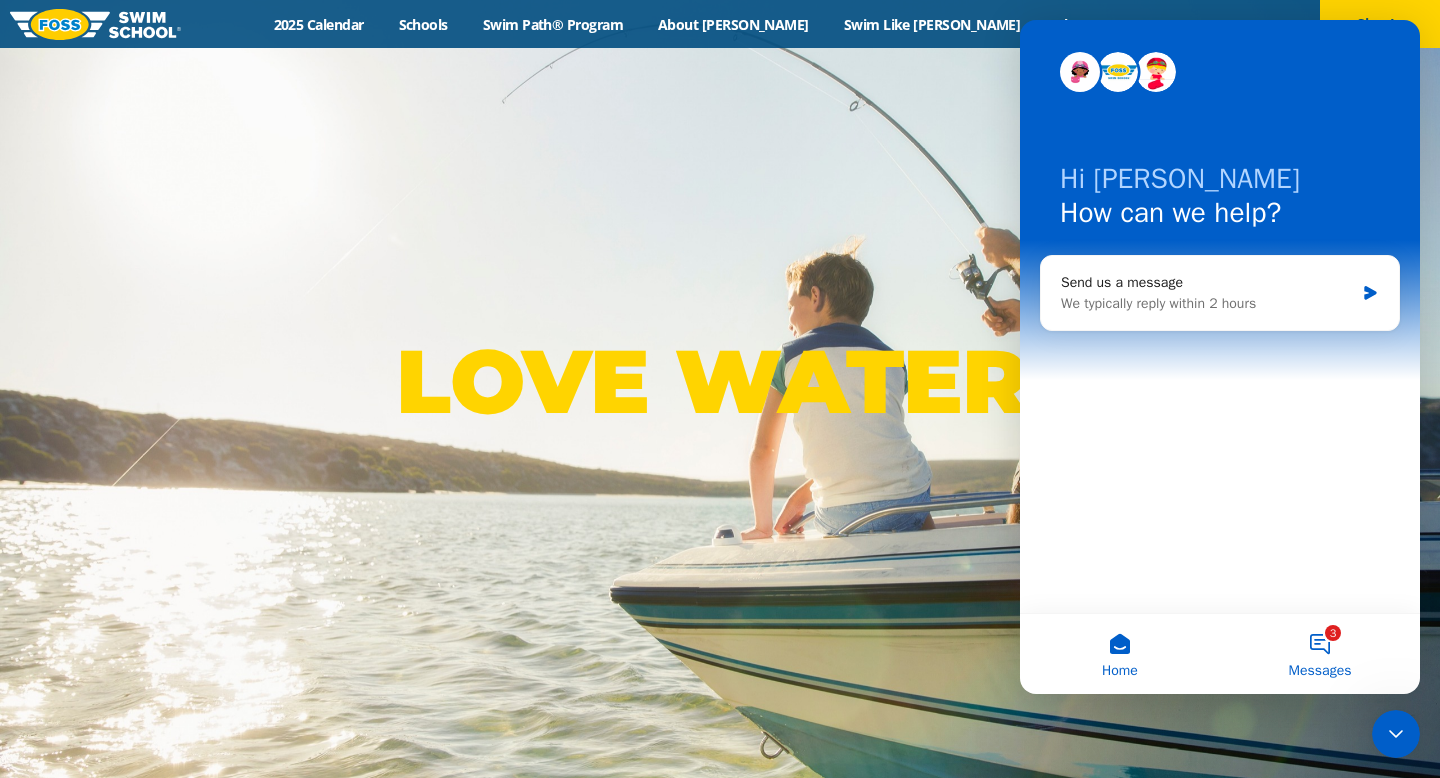 click on "3 Messages" at bounding box center [1320, 654] 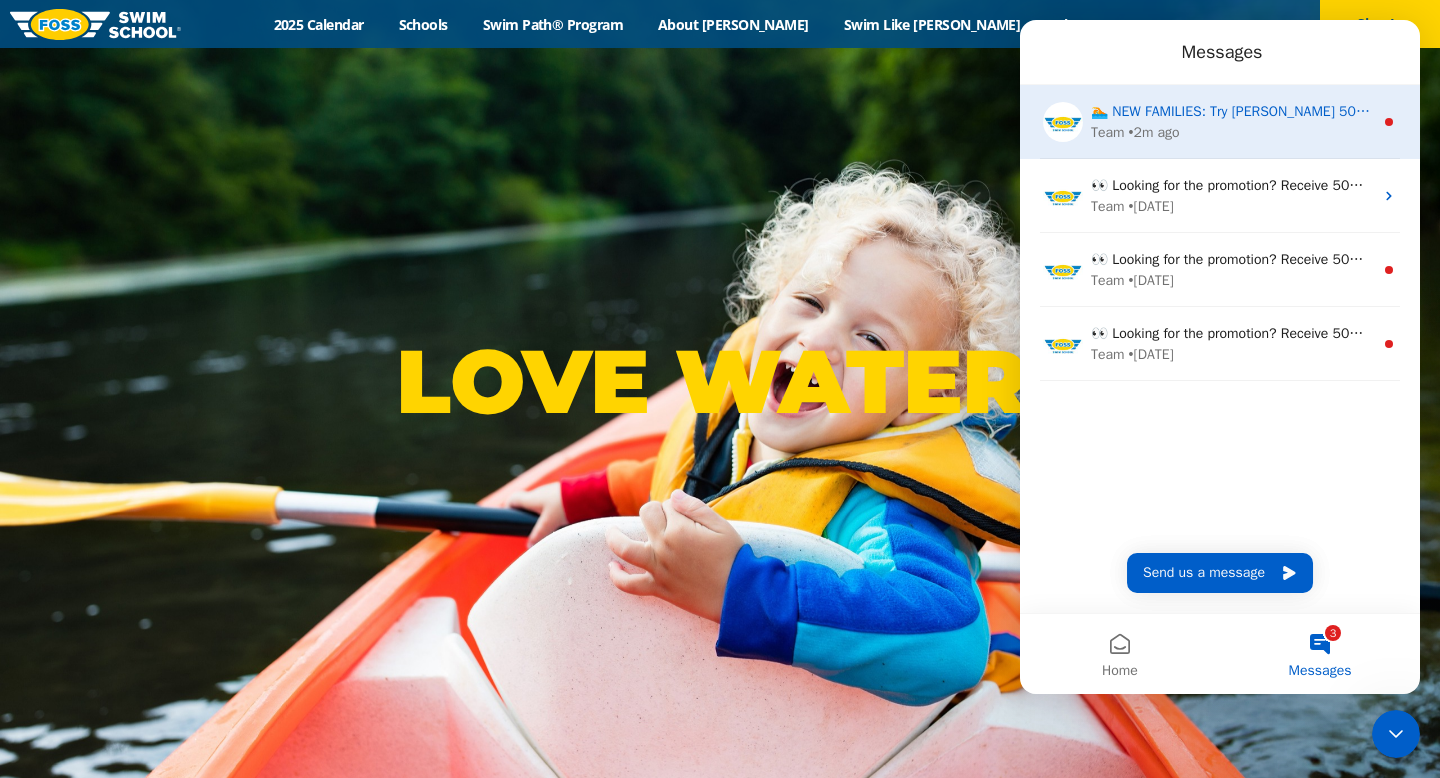 click on "Team •  2m ago" at bounding box center (1232, 132) 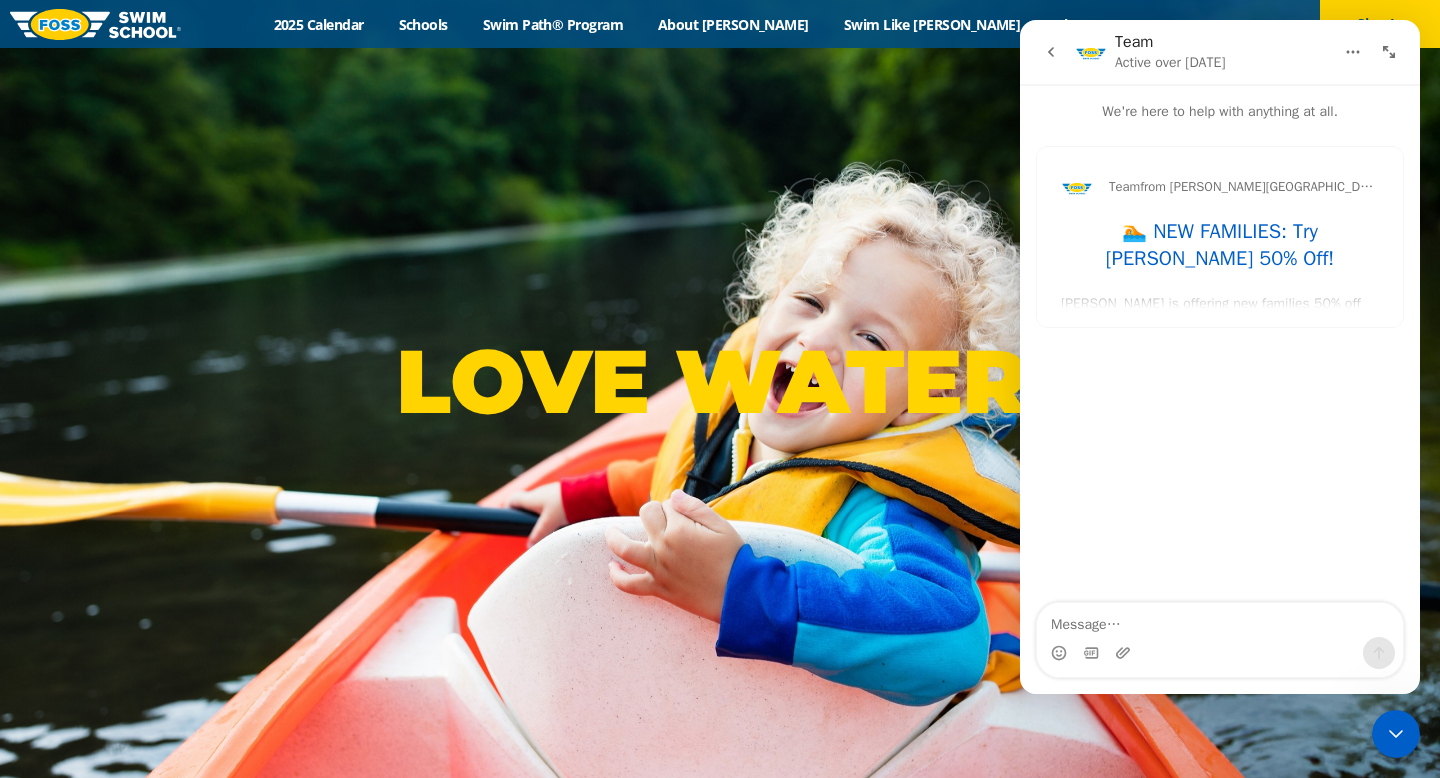 click on "🏊 NEW FAMILIES: Try FOSS 50% Off!" at bounding box center (1220, 251) 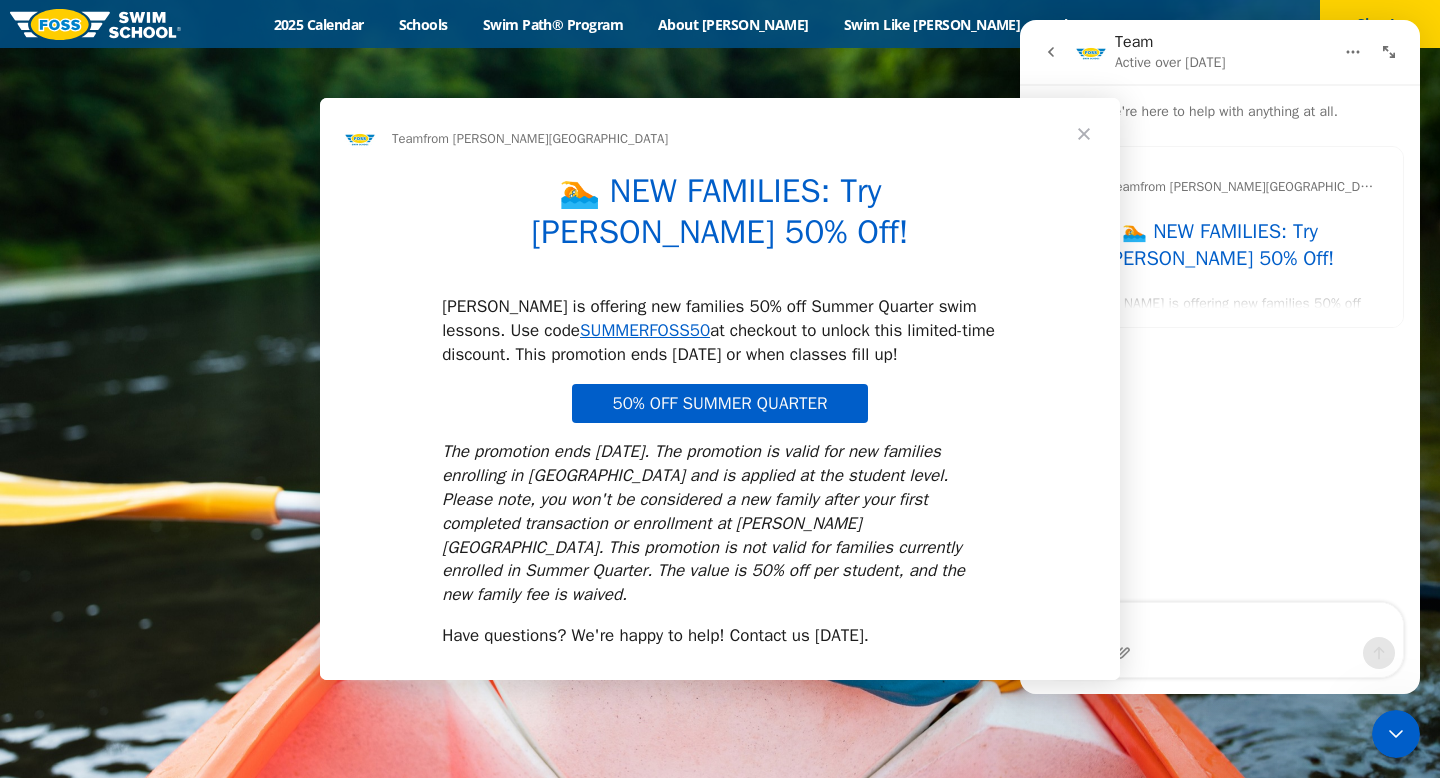 scroll, scrollTop: 0, scrollLeft: 0, axis: both 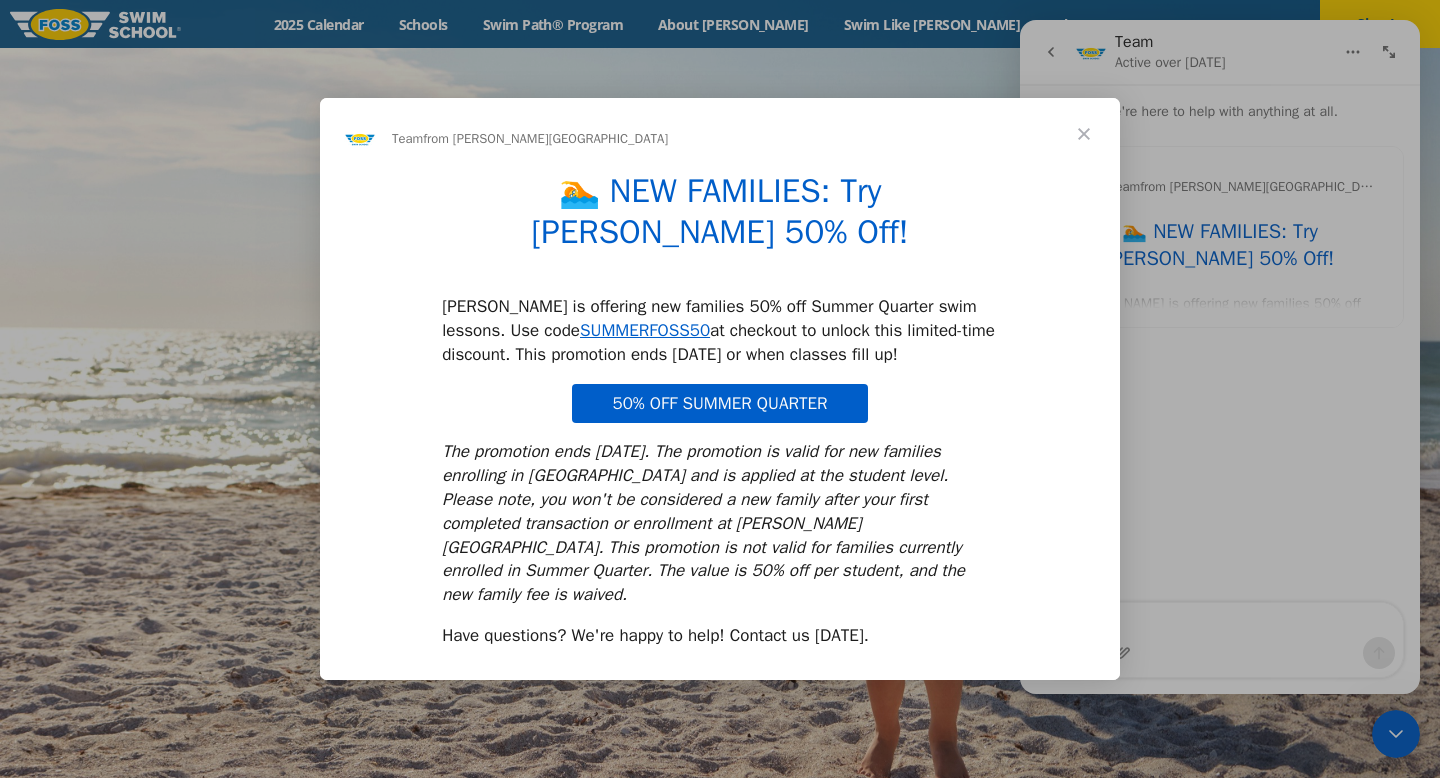click on "Have questions? We're happy to help! Contact us today." at bounding box center [720, 636] 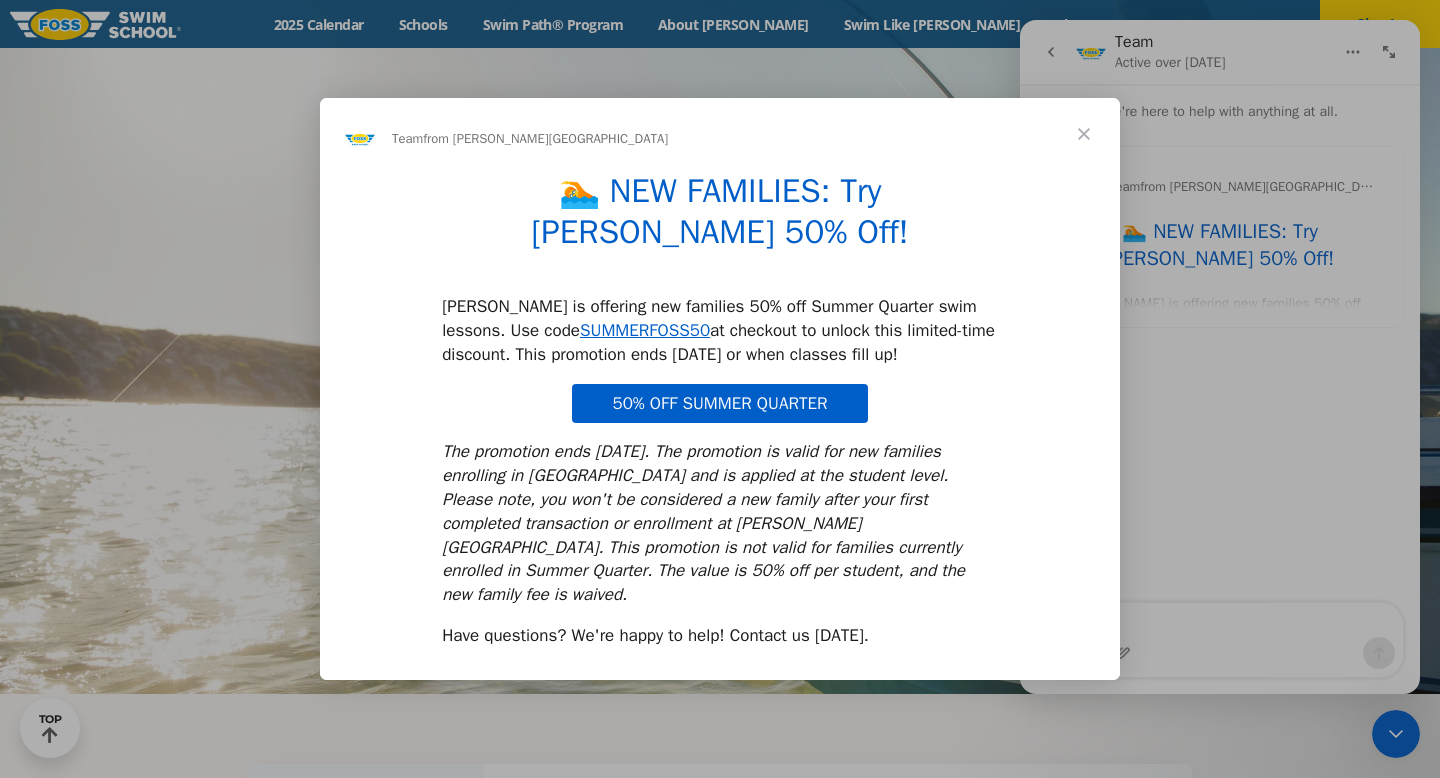 scroll, scrollTop: 83, scrollLeft: 0, axis: vertical 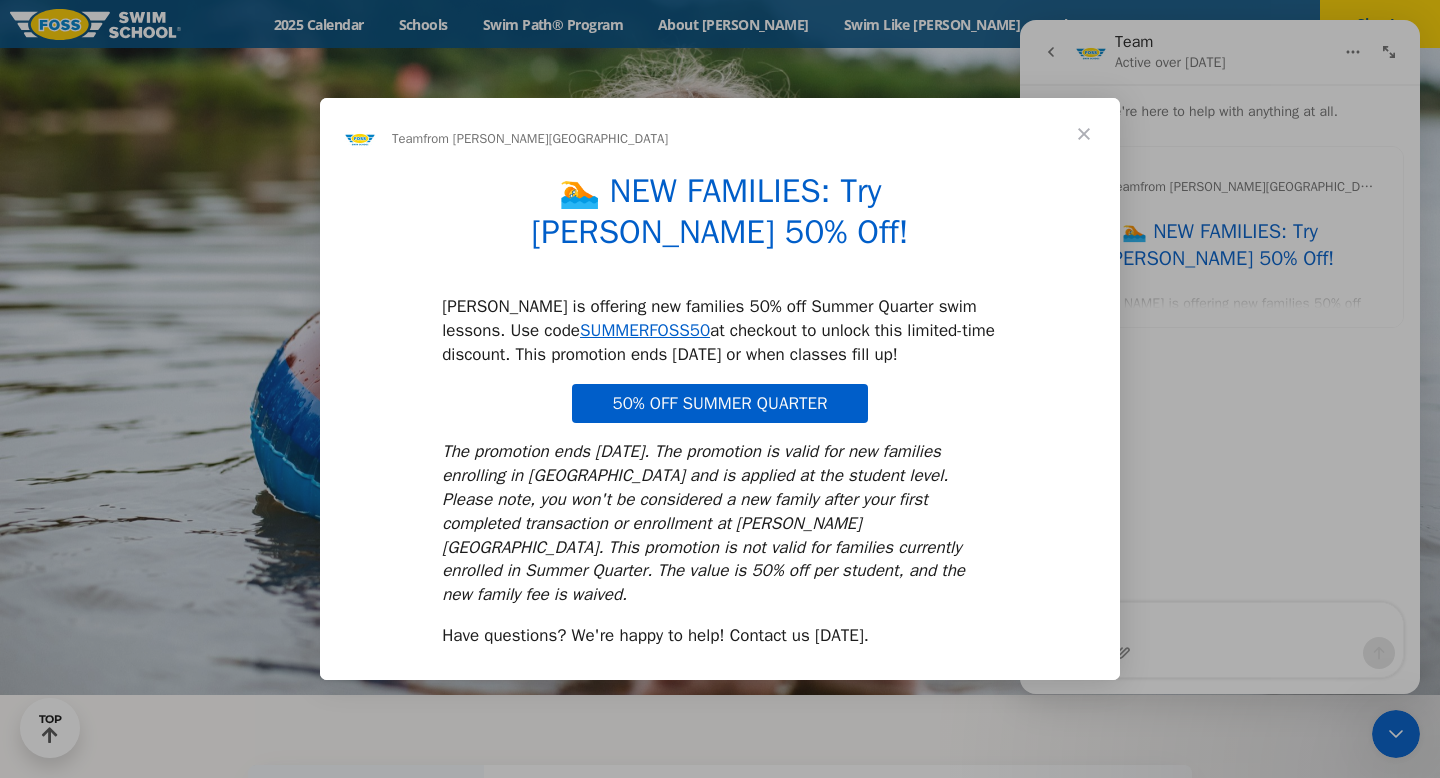 click on "50% OFF SUMMER QUARTER" at bounding box center (719, 403) 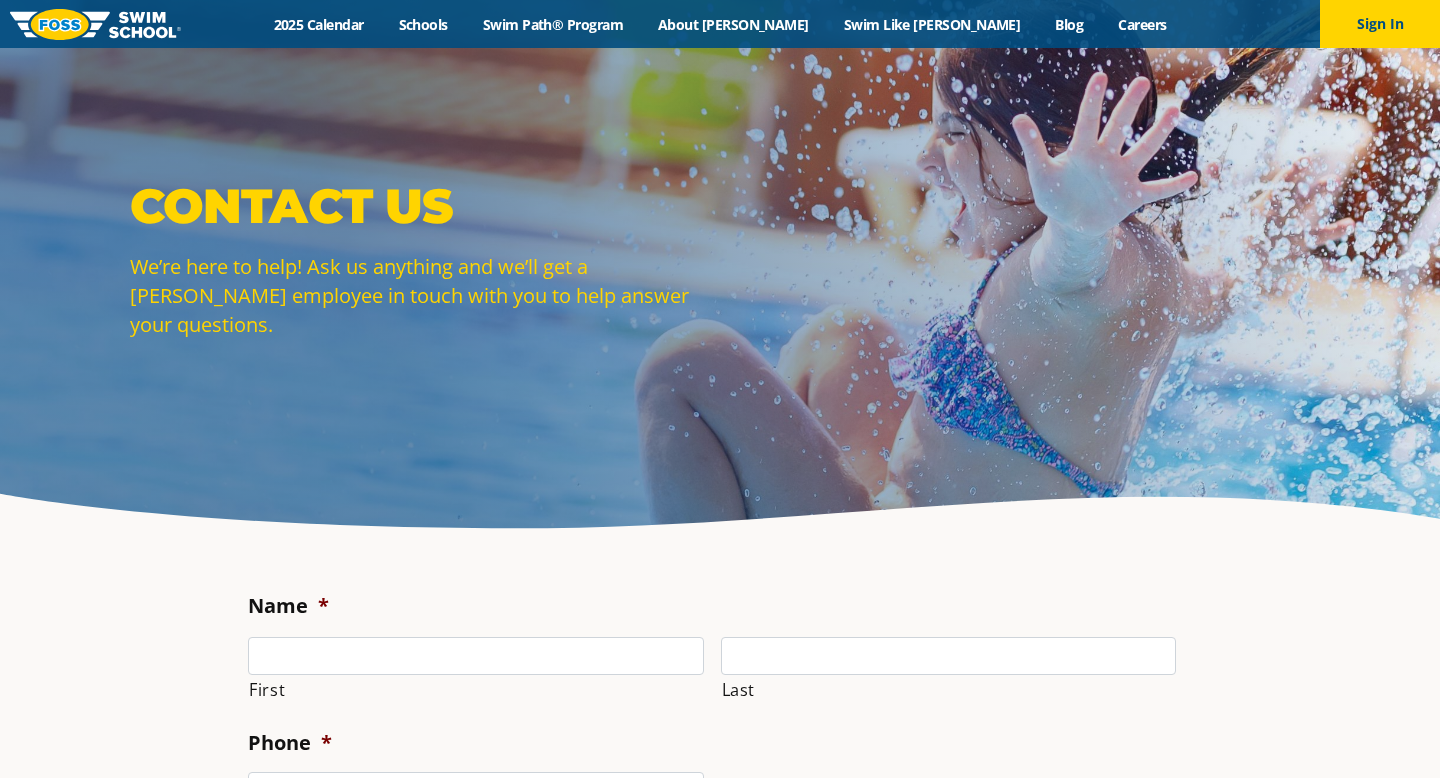 scroll, scrollTop: 0, scrollLeft: 0, axis: both 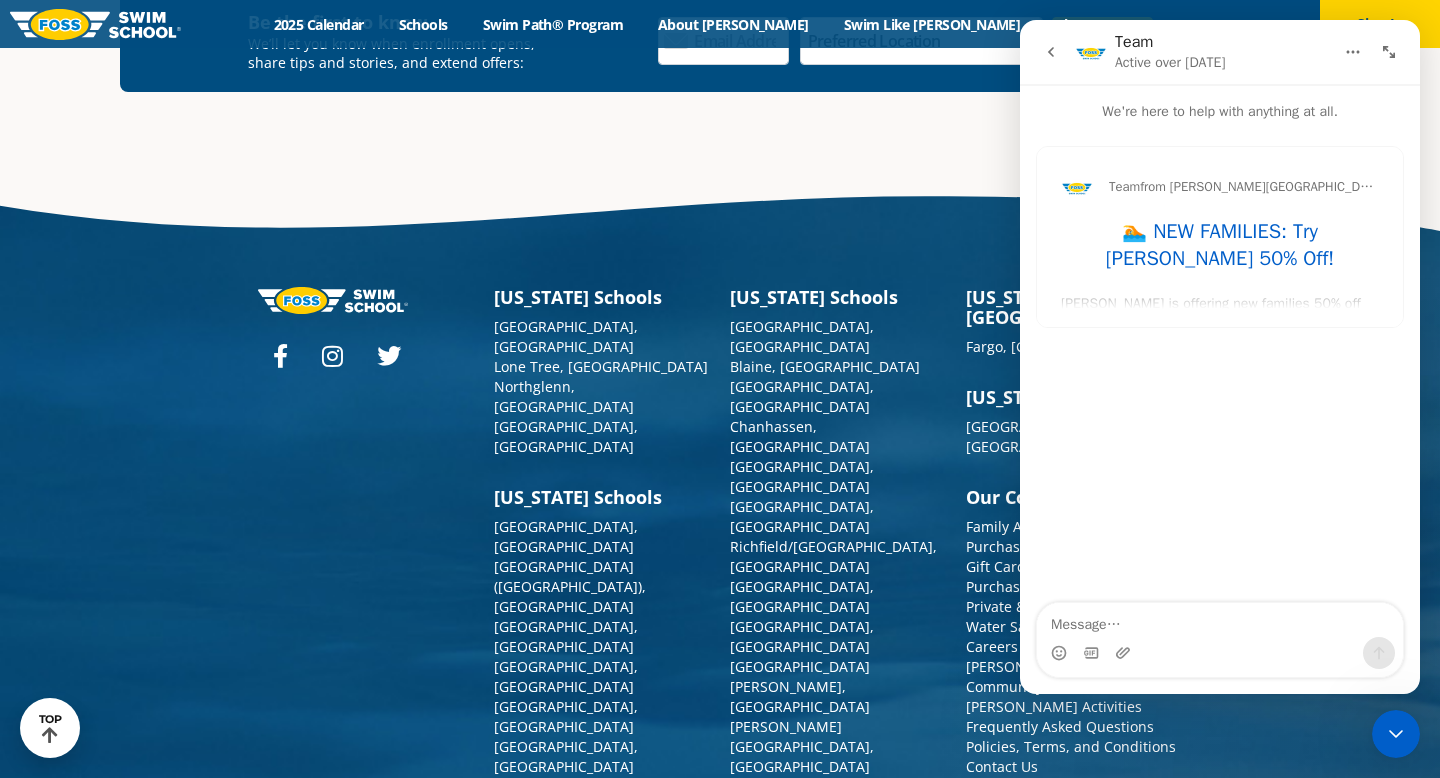 click 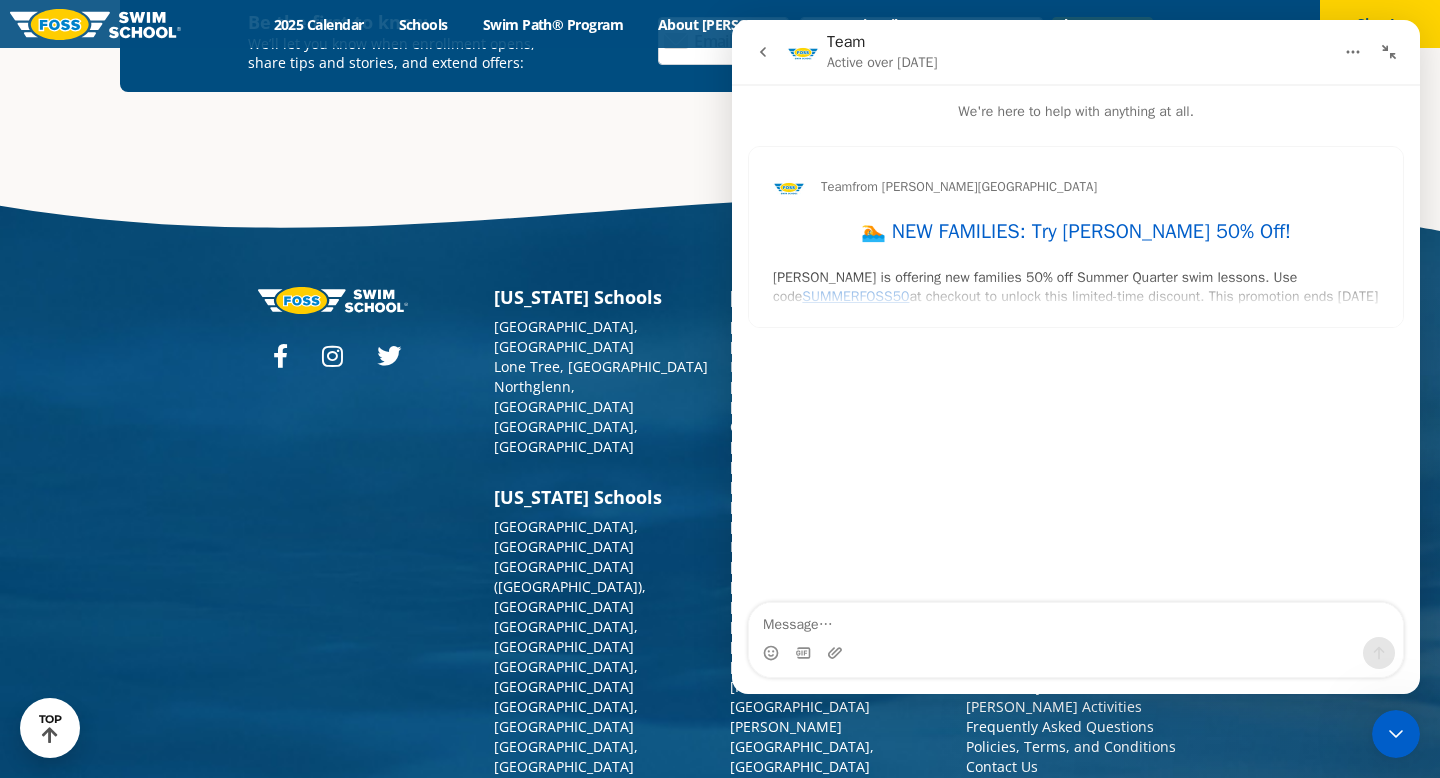 click 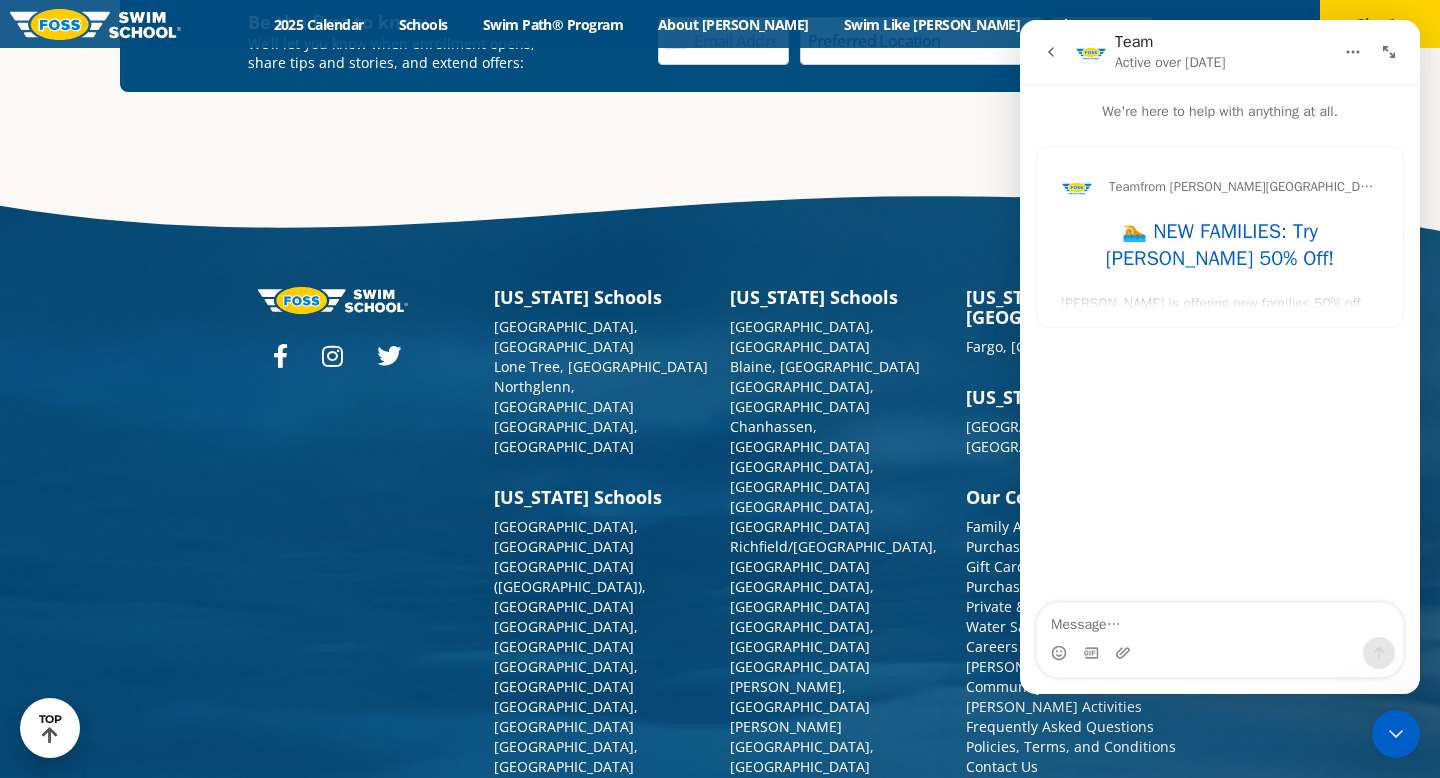 click 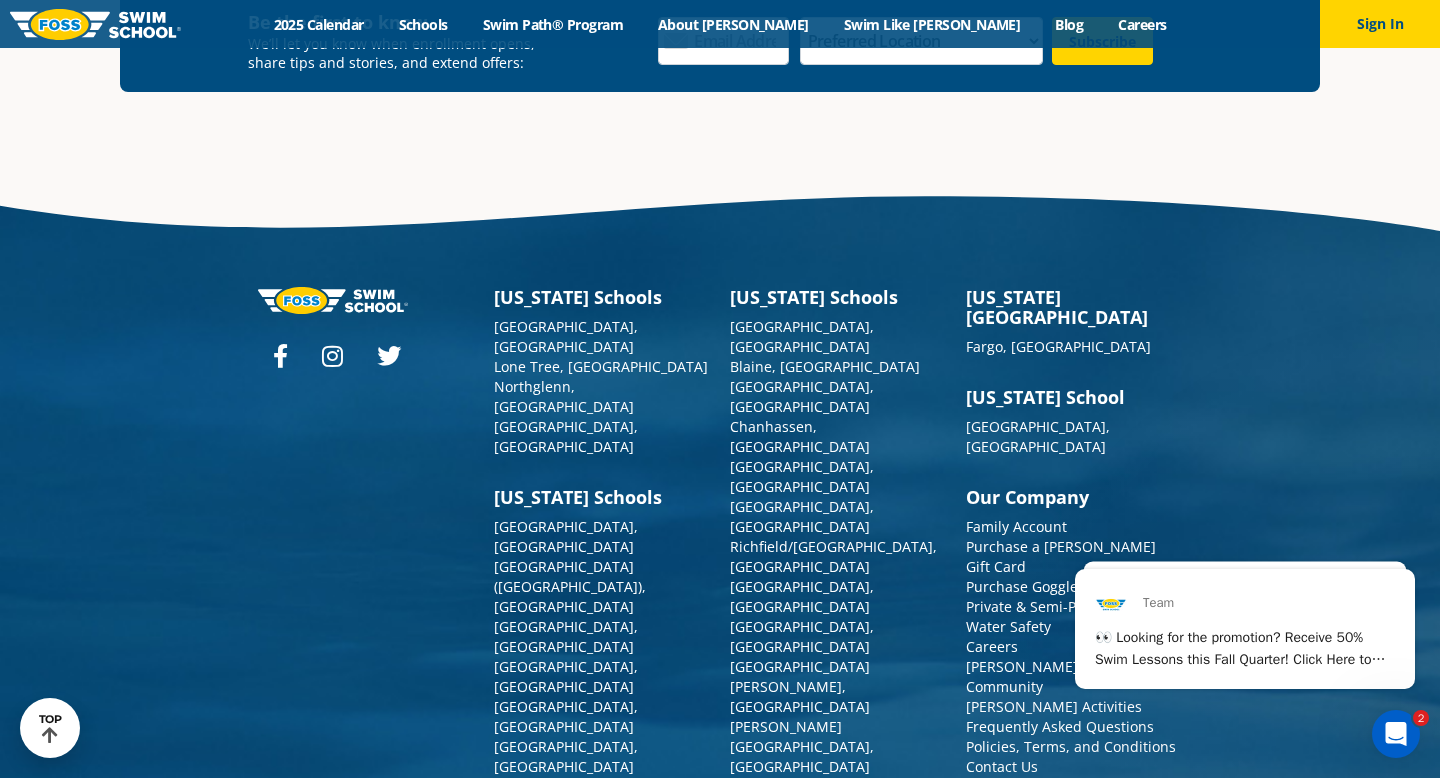 scroll, scrollTop: 0, scrollLeft: 0, axis: both 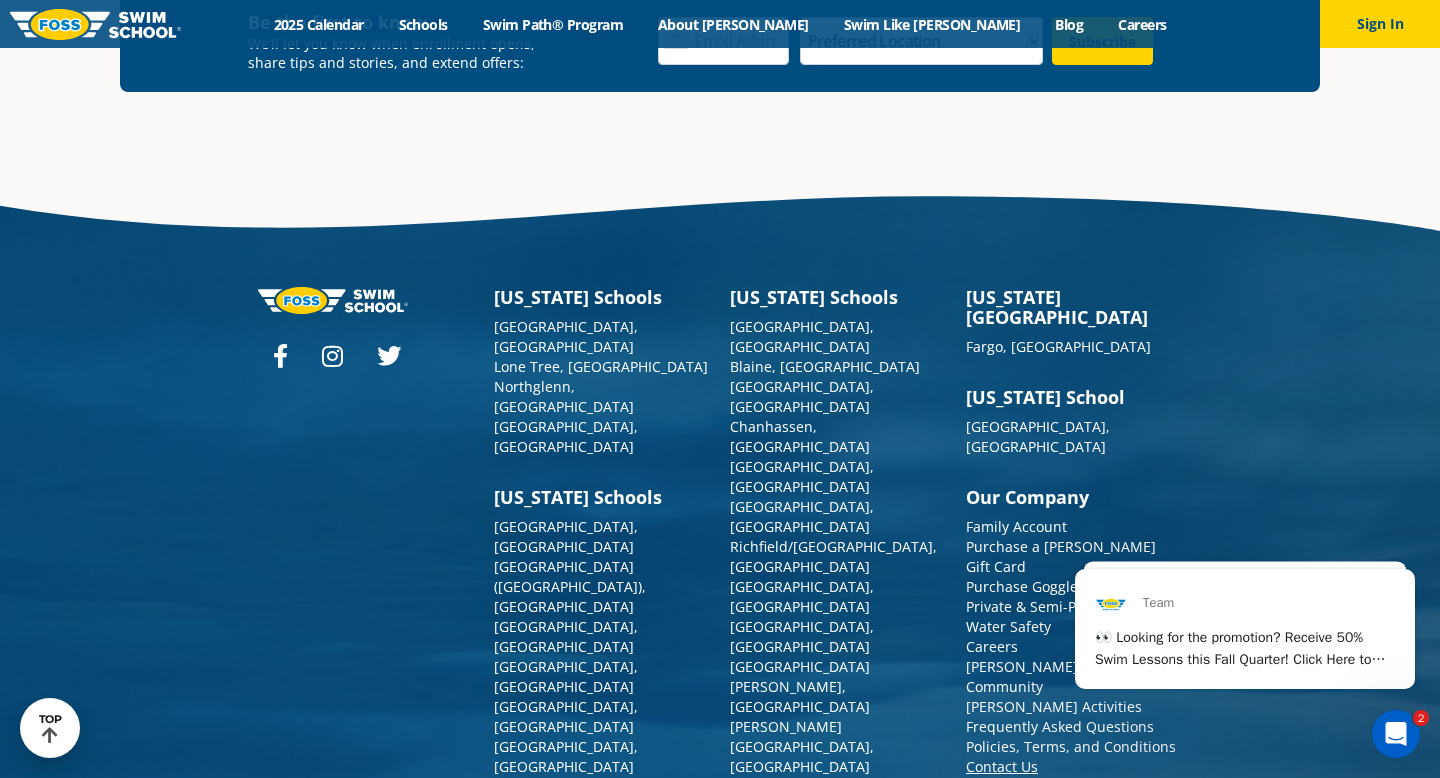 click on "Contact Us" at bounding box center (1002, 766) 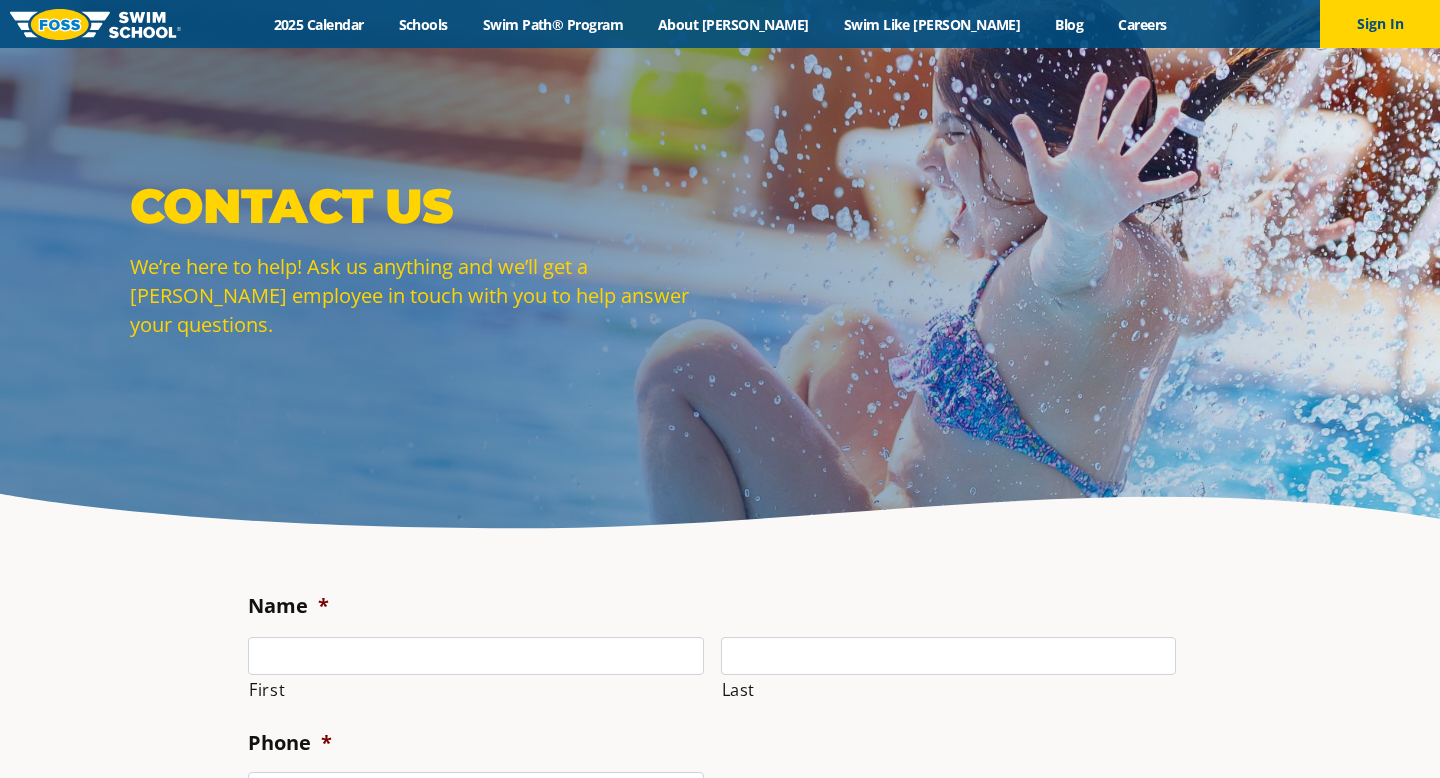 scroll, scrollTop: 214, scrollLeft: 0, axis: vertical 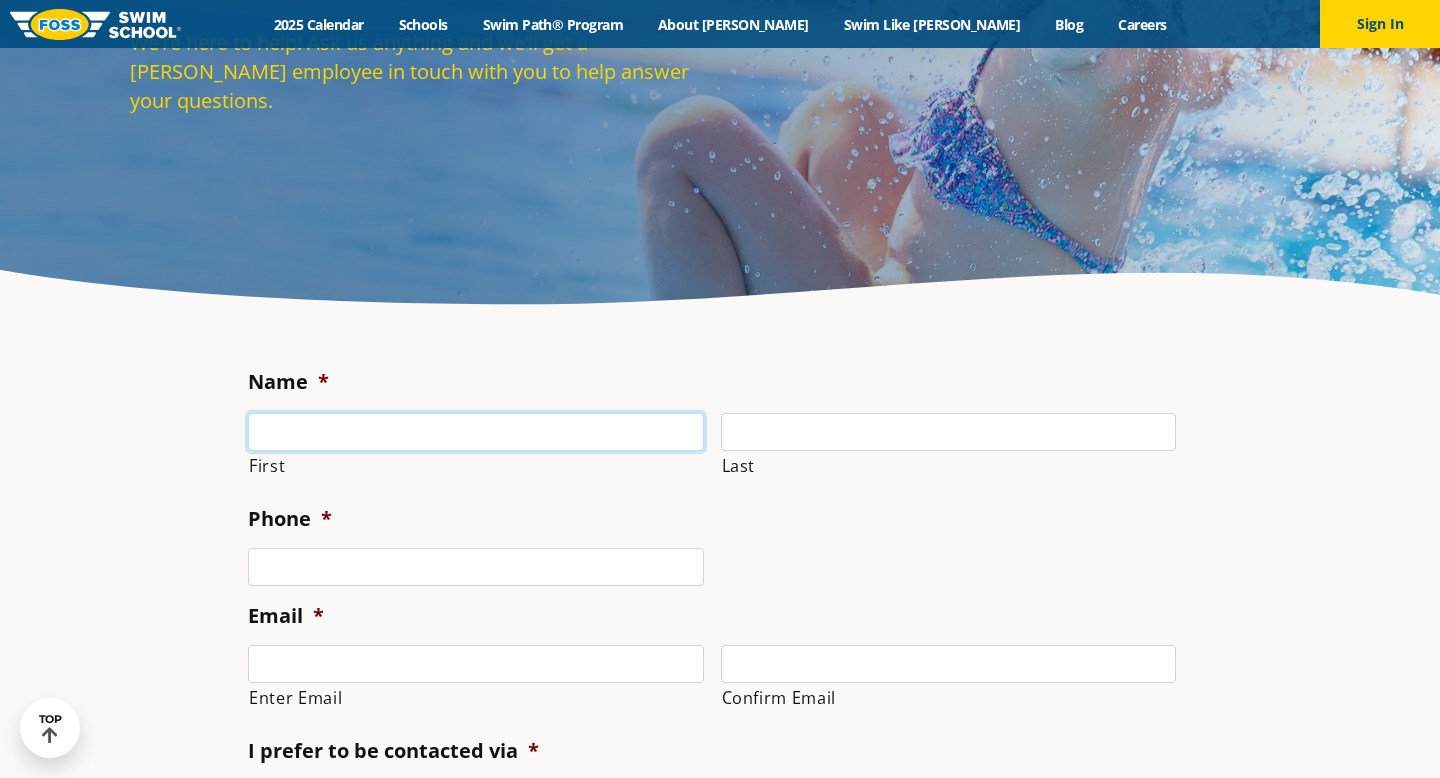 click on "First" at bounding box center (476, 432) 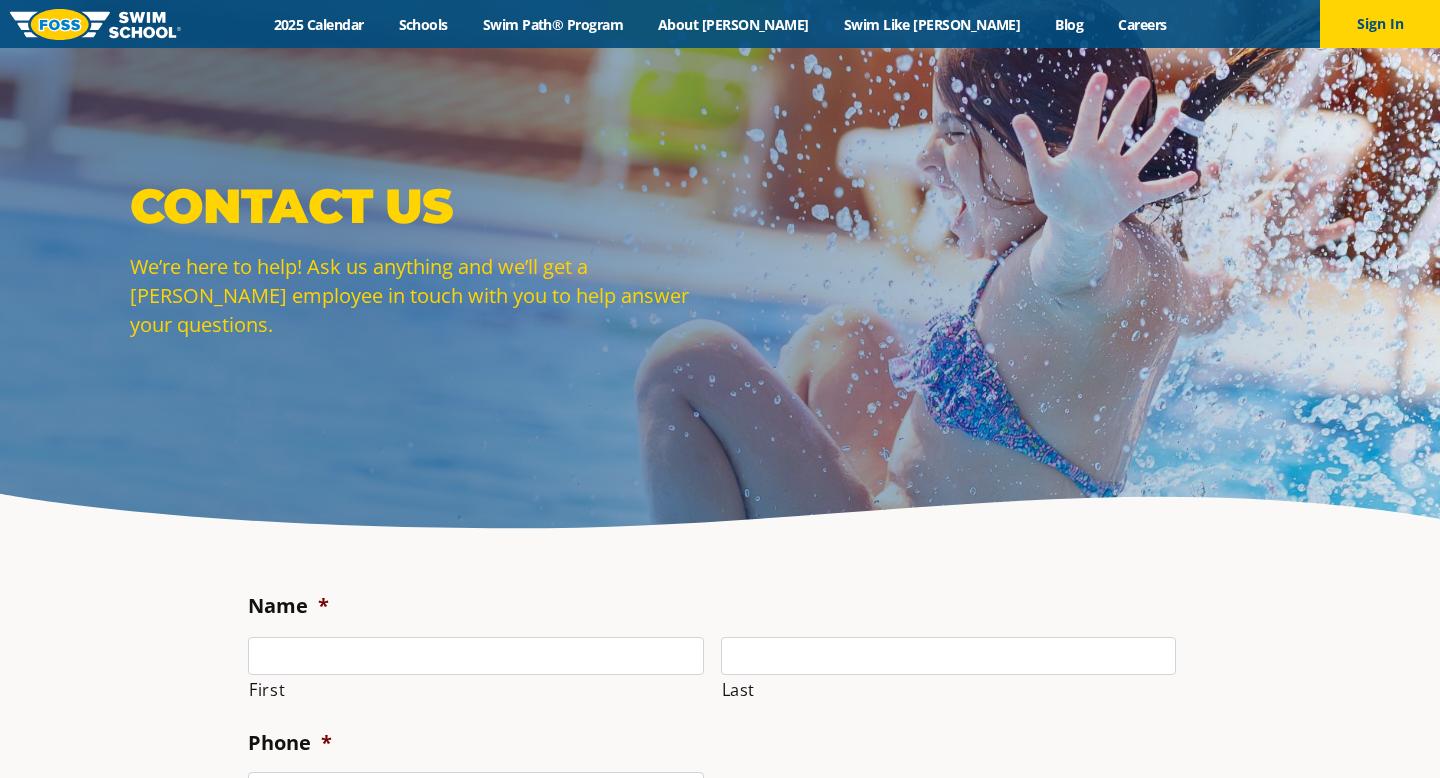 scroll, scrollTop: 0, scrollLeft: 0, axis: both 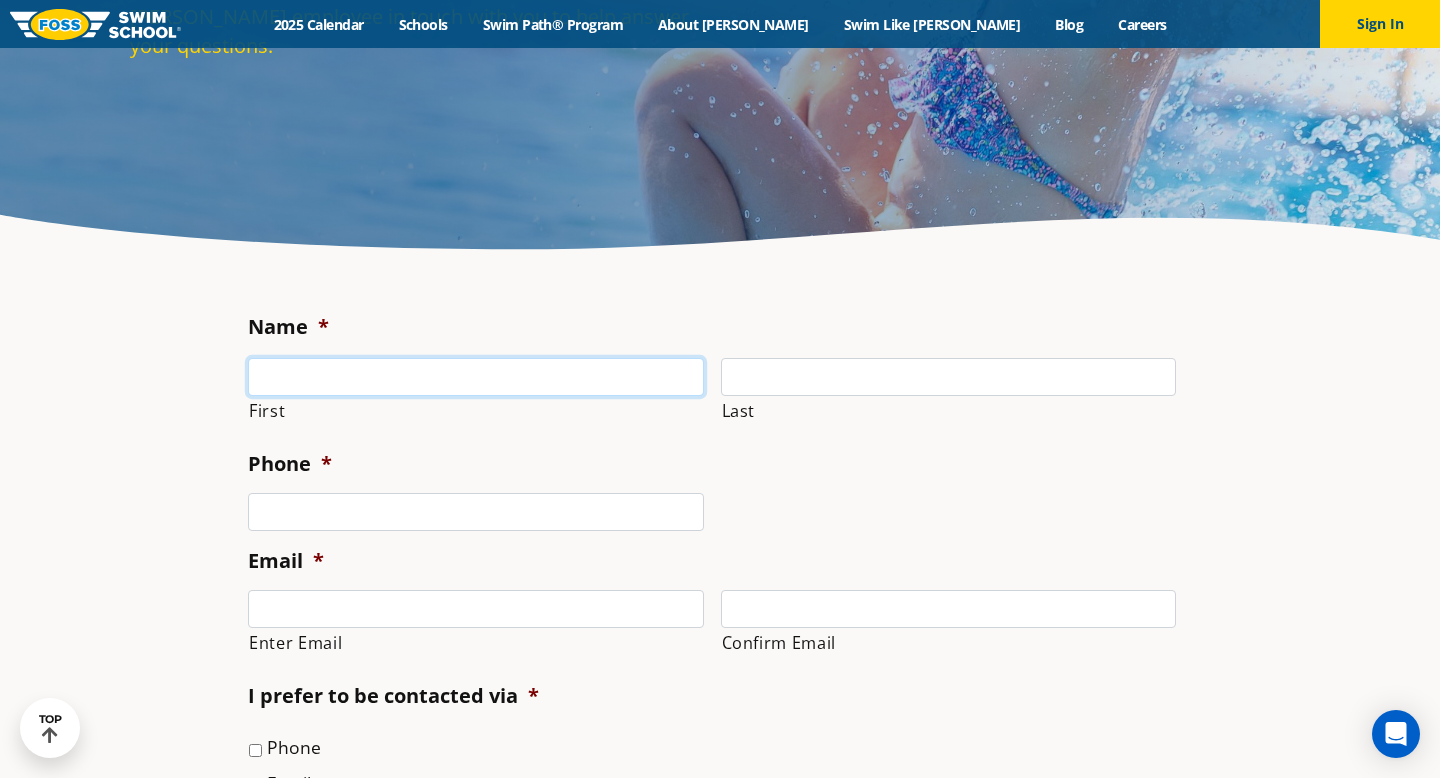 click on "First" at bounding box center (476, 377) 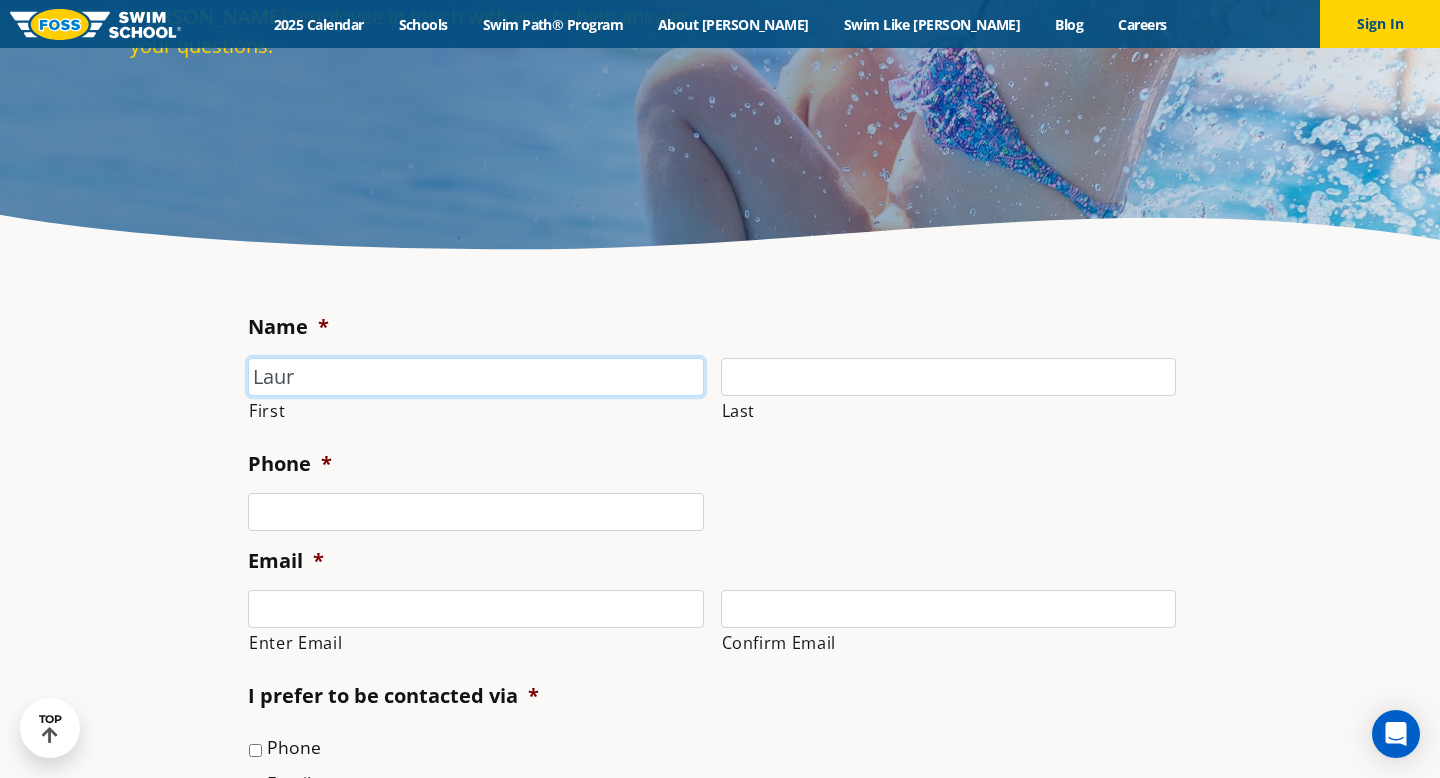 type on "[PERSON_NAME]" 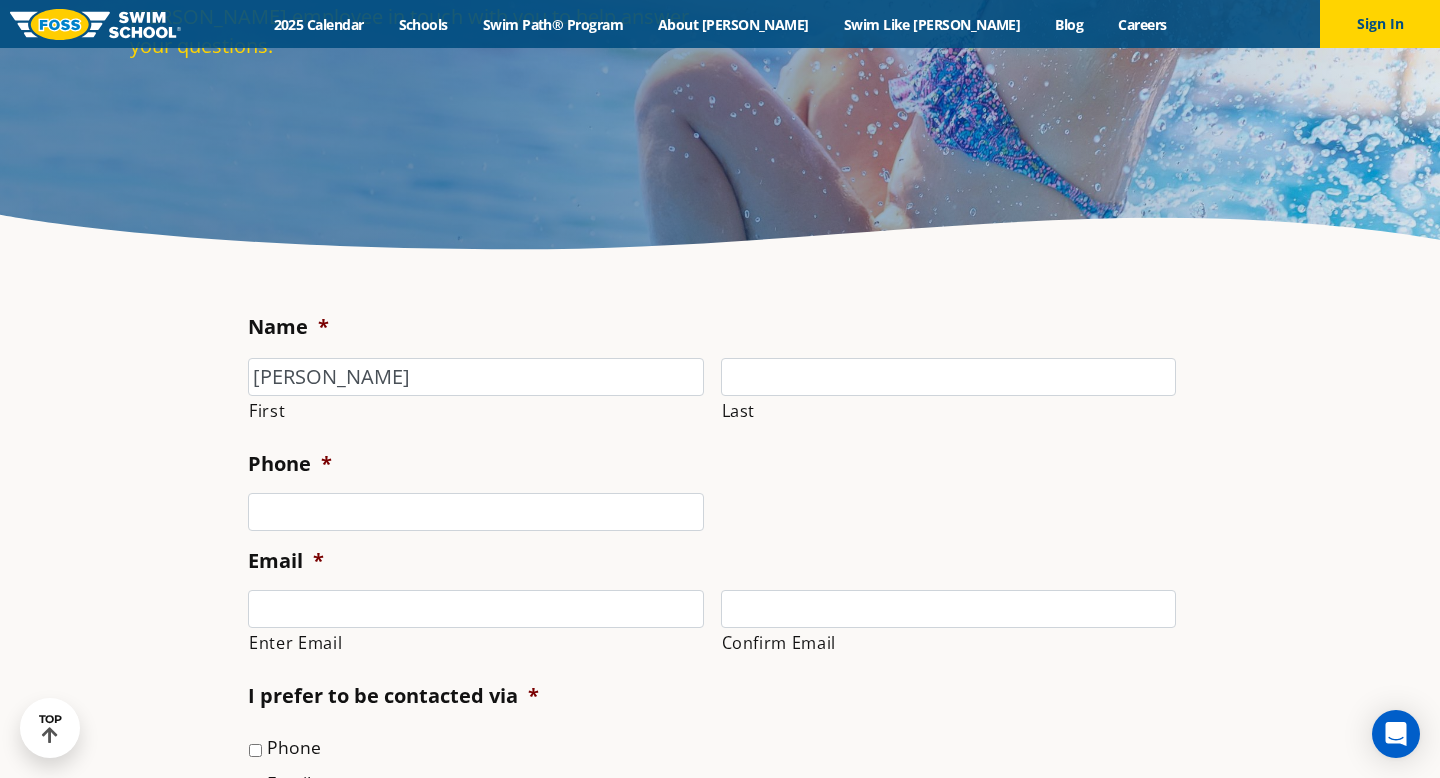 type on "[PERSON_NAME]" 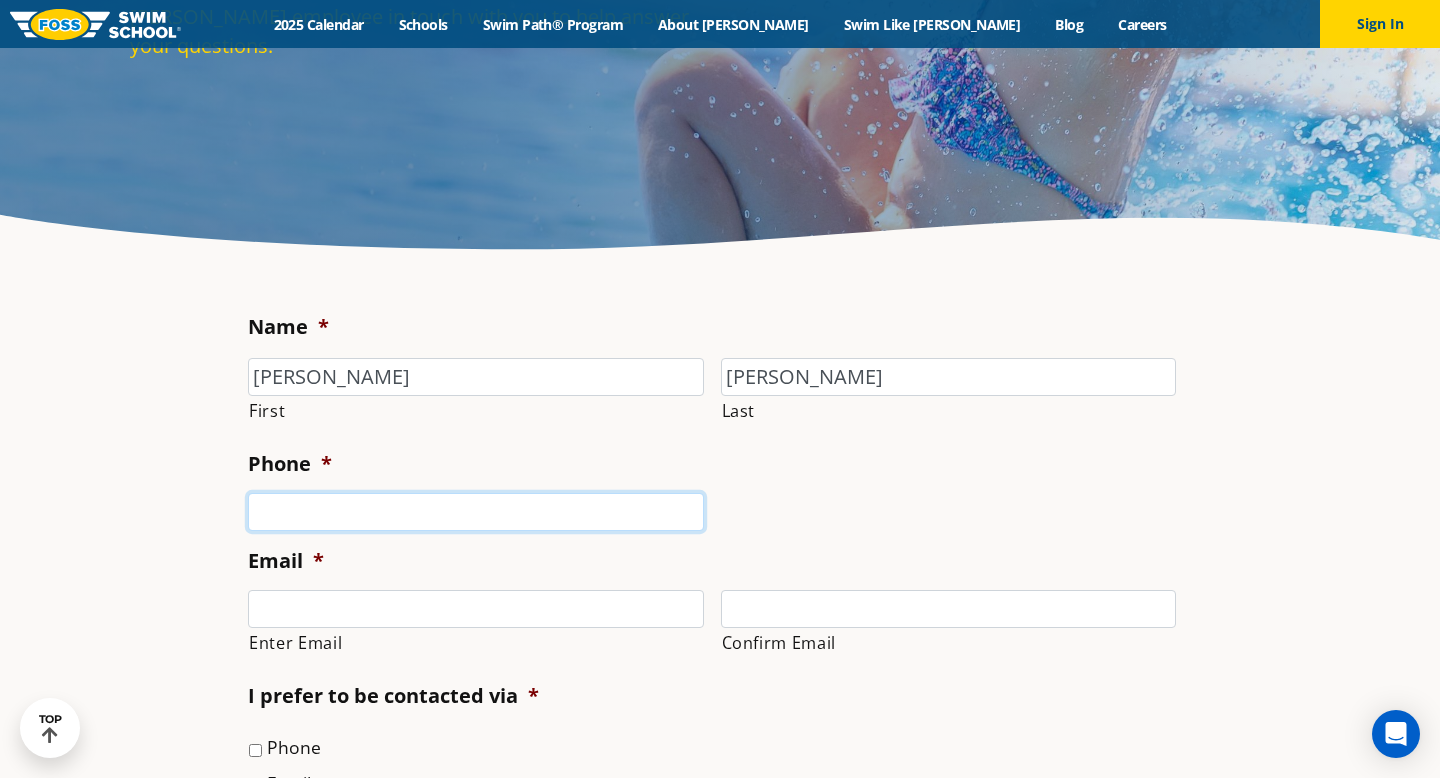 type on "3092517076" 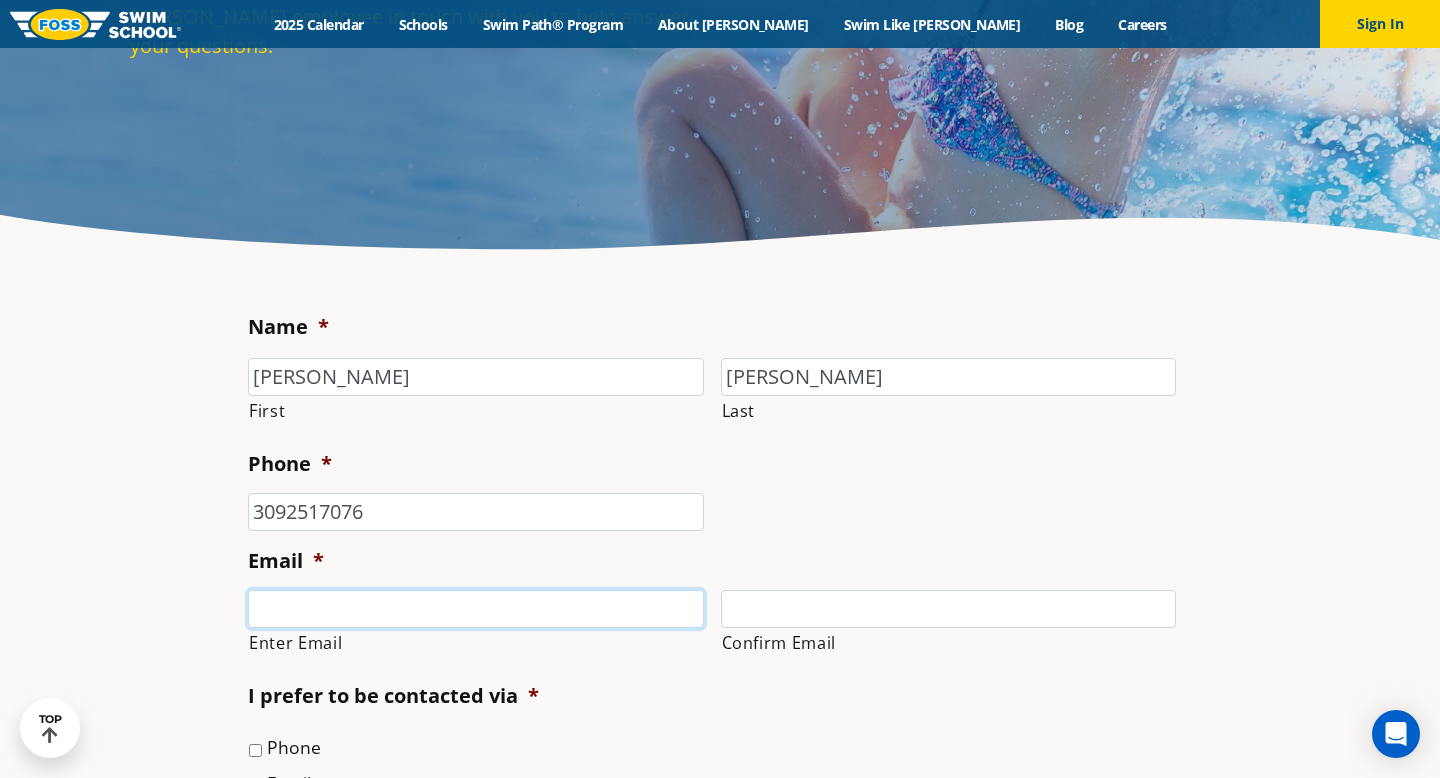 type on "[EMAIL_ADDRESS][DOMAIN_NAME]" 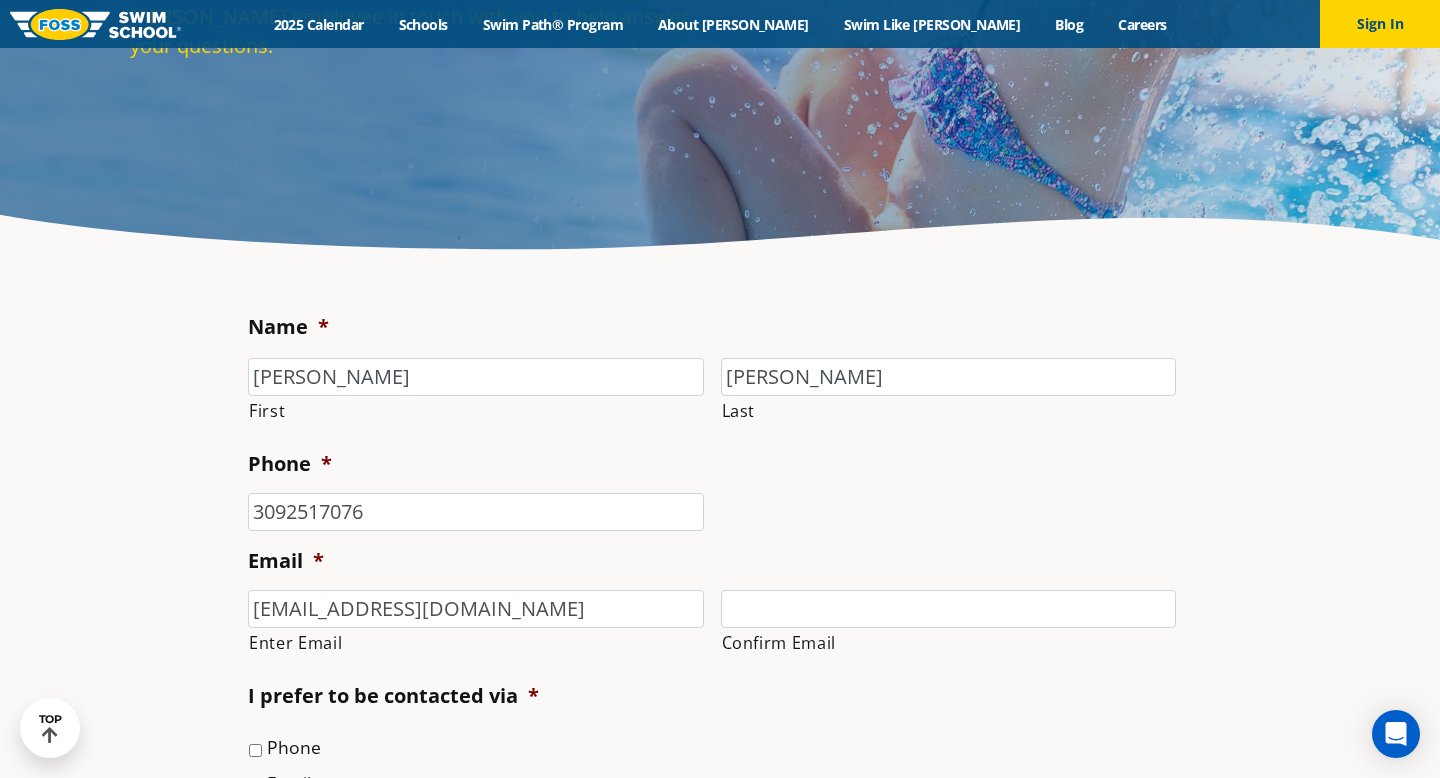 type on "[EMAIL_ADDRESS][DOMAIN_NAME]" 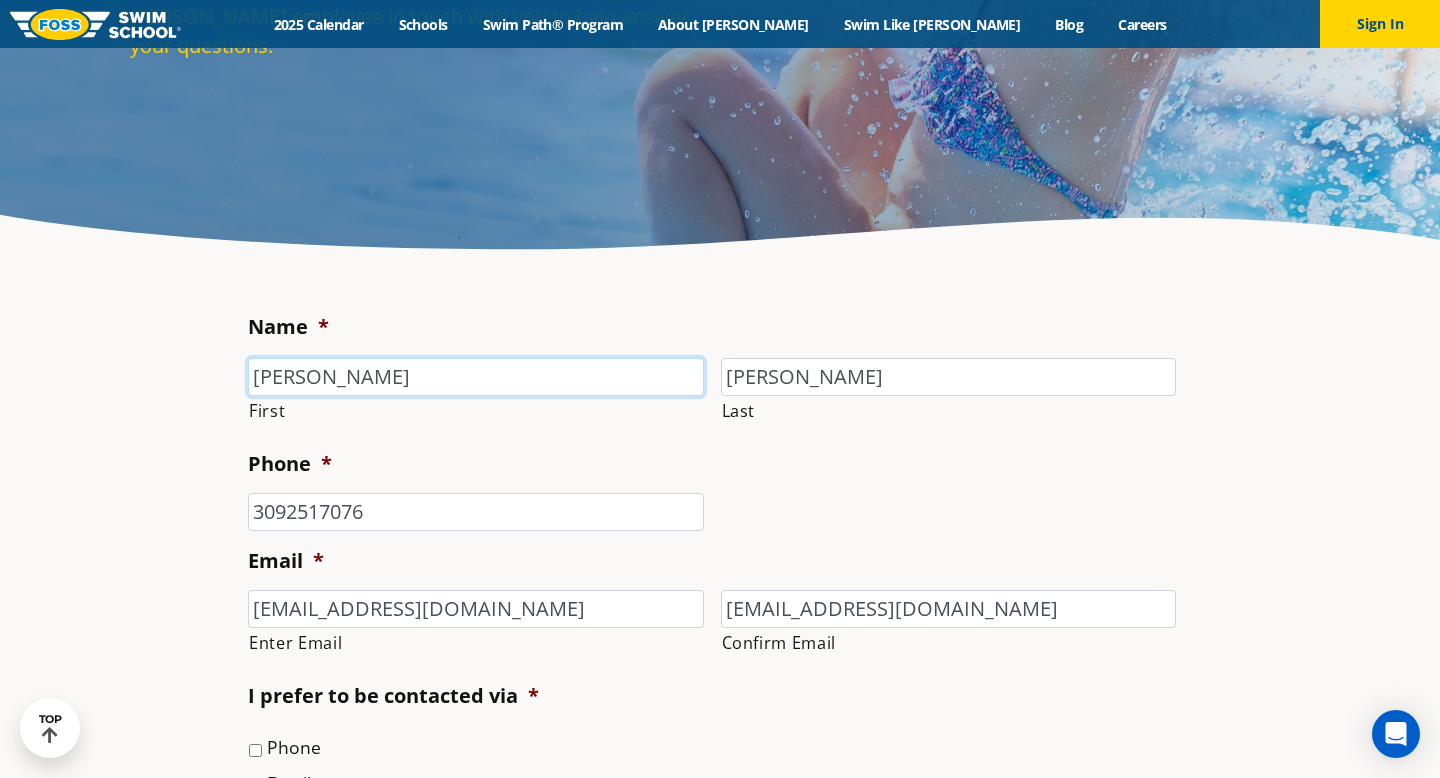 type on "[PHONE_NUMBER]" 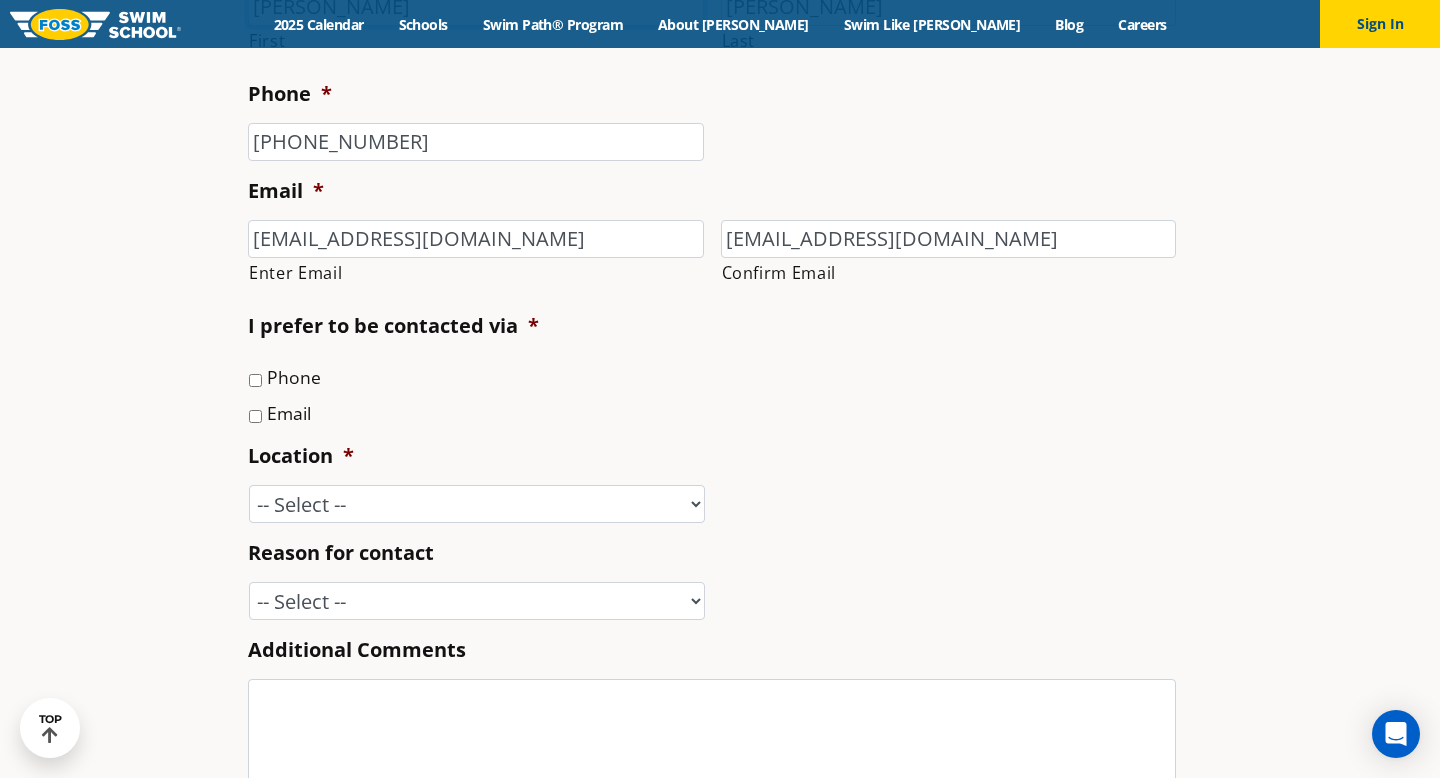 scroll, scrollTop: 655, scrollLeft: 0, axis: vertical 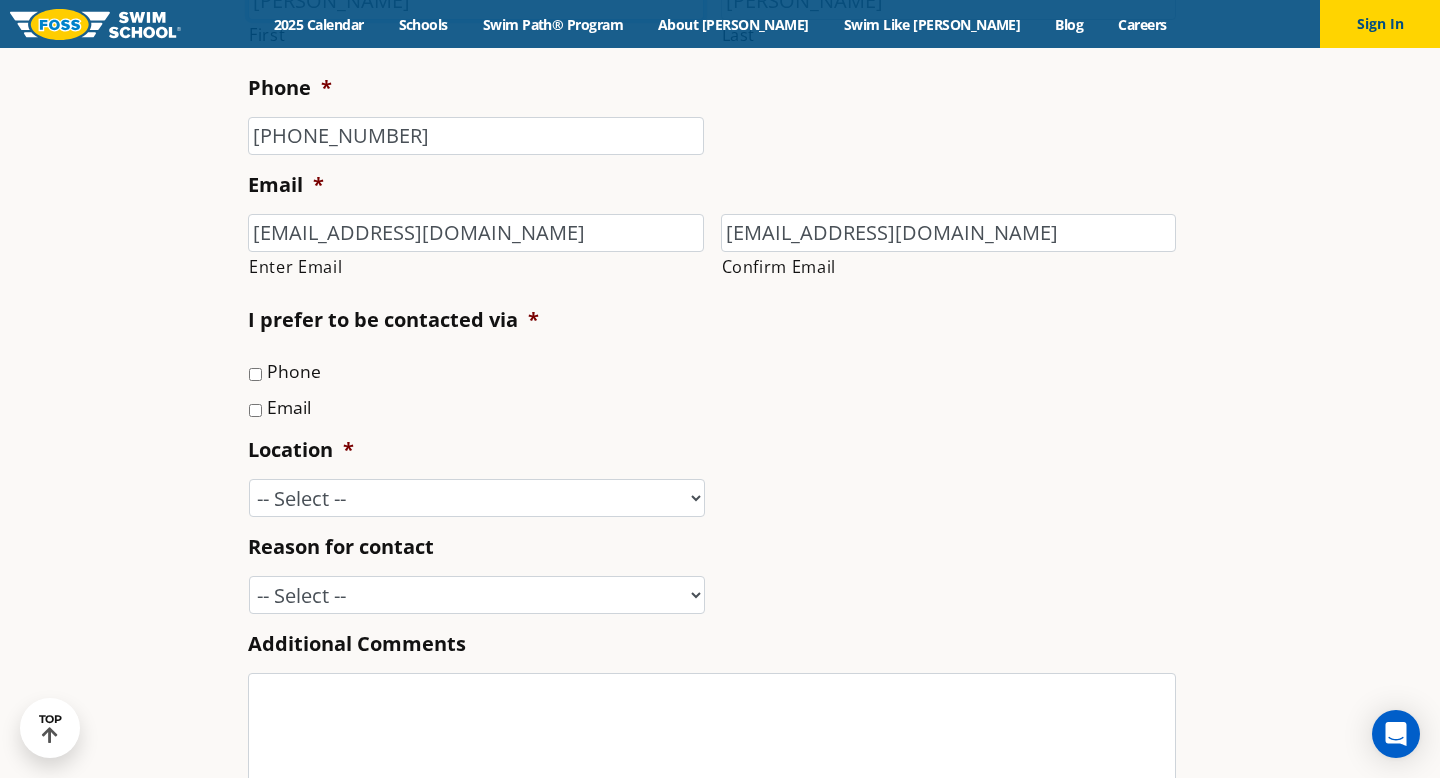 type on "[PERSON_NAME]" 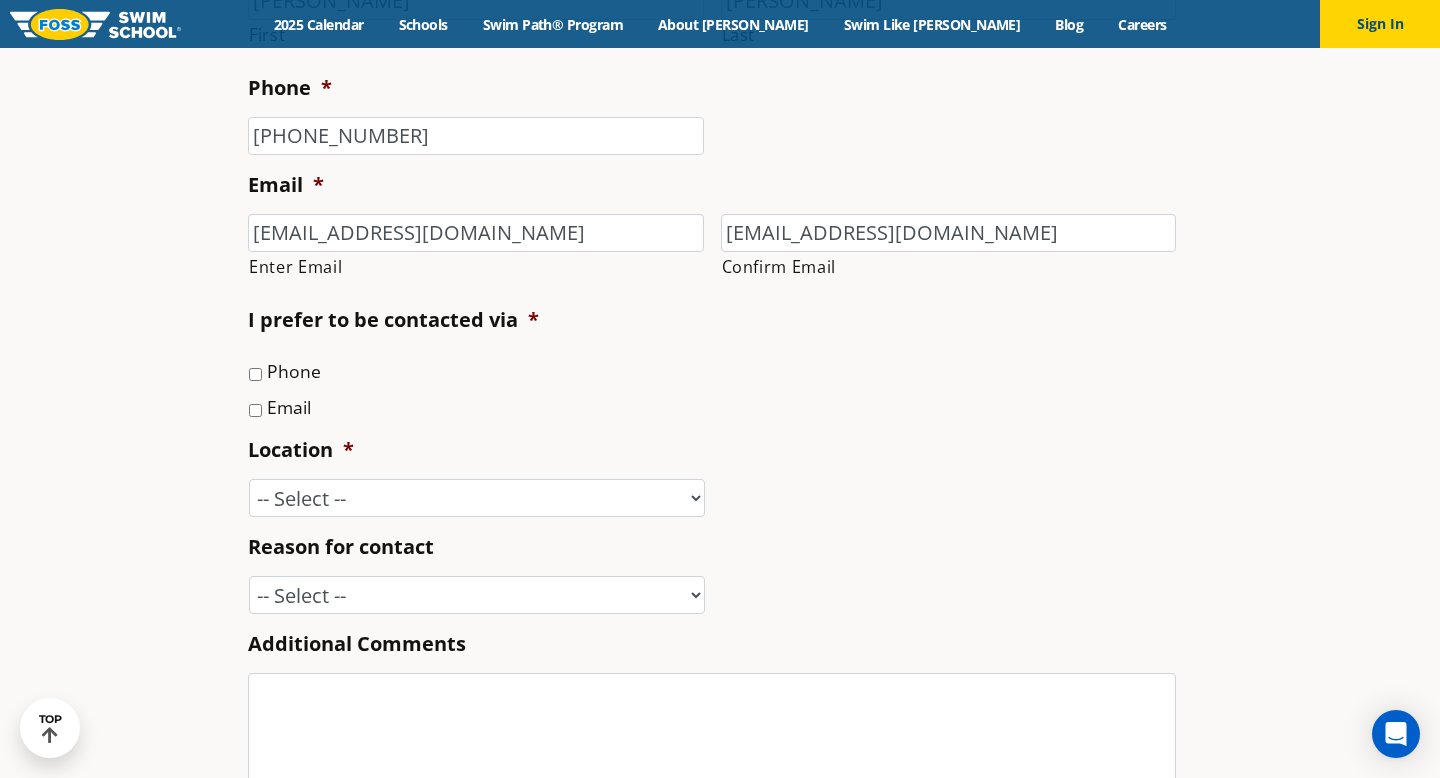 click on "Email" at bounding box center (720, 406) 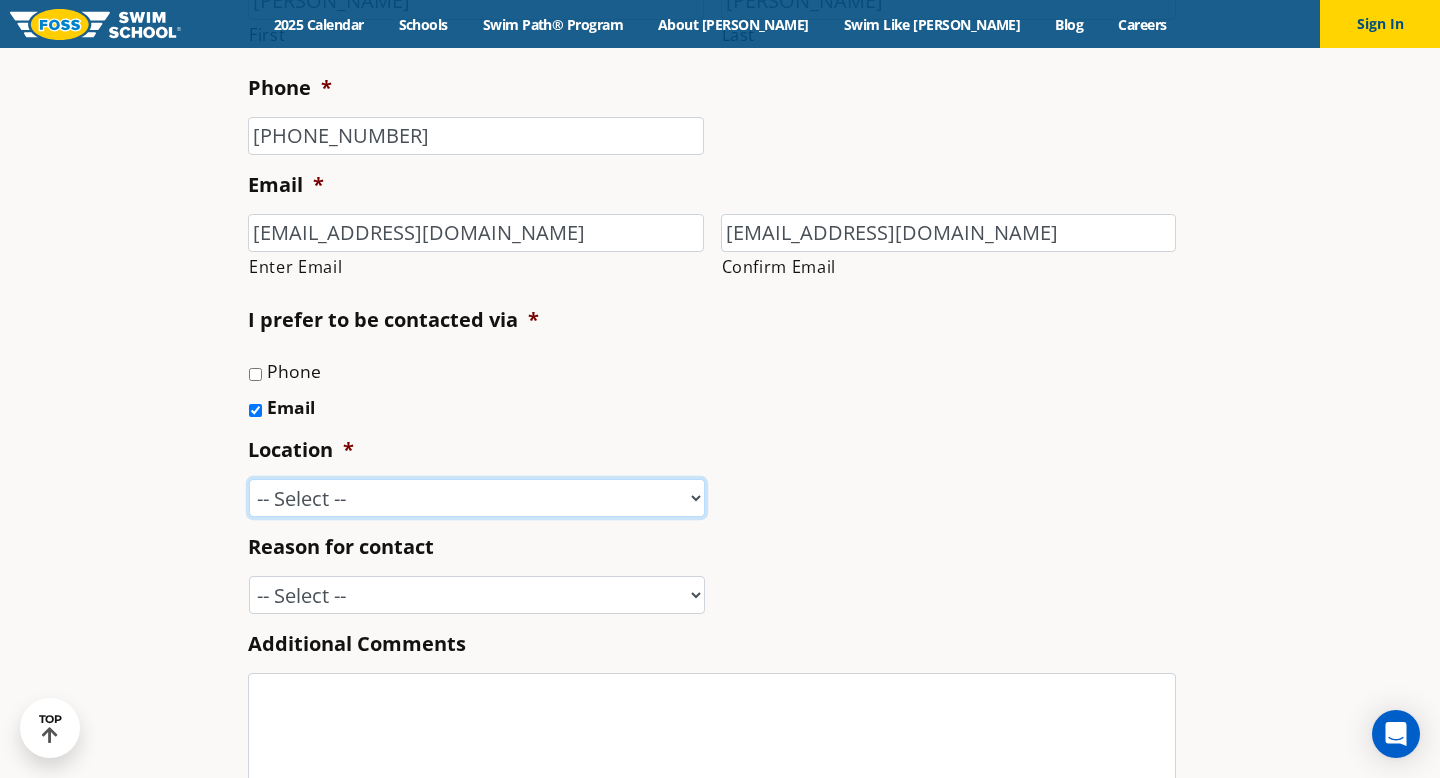 click on "-- Select -- [GEOGRAPHIC_DATA], [GEOGRAPHIC_DATA] [GEOGRAPHIC_DATA] [GEOGRAPHIC_DATA], [GEOGRAPHIC_DATA] [GEOGRAPHIC_DATA], [GEOGRAPHIC_DATA] [GEOGRAPHIC_DATA], [GEOGRAPHIC_DATA] [GEOGRAPHIC_DATA], [GEOGRAPHIC_DATA] [GEOGRAPHIC_DATA], [GEOGRAPHIC_DATA] [GEOGRAPHIC_DATA], [GEOGRAPHIC_DATA] [GEOGRAPHIC_DATA], [GEOGRAPHIC_DATA] ([GEOGRAPHIC_DATA]) [GEOGRAPHIC_DATA], [GEOGRAPHIC_DATA] [GEOGRAPHIC_DATA], [GEOGRAPHIC_DATA] [GEOGRAPHIC_DATA], [GEOGRAPHIC_DATA] [GEOGRAPHIC_DATA], [GEOGRAPHIC_DATA], [GEOGRAPHIC_DATA] [GEOGRAPHIC_DATA], [GEOGRAPHIC_DATA] [GEOGRAPHIC_DATA], [GEOGRAPHIC_DATA], [GEOGRAPHIC_DATA] [GEOGRAPHIC_DATA], [GEOGRAPHIC_DATA] [GEOGRAPHIC_DATA], [GEOGRAPHIC_DATA] [PERSON_NAME], [GEOGRAPHIC_DATA] [GEOGRAPHIC_DATA], [GEOGRAPHIC_DATA] [GEOGRAPHIC_DATA]/[GEOGRAPHIC_DATA], [GEOGRAPHIC_DATA], [GEOGRAPHIC_DATA] [GEOGRAPHIC_DATA], [GEOGRAPHIC_DATA] [GEOGRAPHIC_DATA], [GEOGRAPHIC_DATA] [GEOGRAPHIC_DATA][PERSON_NAME], [GEOGRAPHIC_DATA] [GEOGRAPHIC_DATA], [GEOGRAPHIC_DATA] [GEOGRAPHIC_DATA][PERSON_NAME], [GEOGRAPHIC_DATA] [GEOGRAPHIC_DATA], [GEOGRAPHIC_DATA] [PERSON_NAME][GEOGRAPHIC_DATA], [GEOGRAPHIC_DATA] [GEOGRAPHIC_DATA], [GEOGRAPHIC_DATA], [GEOGRAPHIC_DATA], [GEOGRAPHIC_DATA] Home Office" at bounding box center [477, 498] 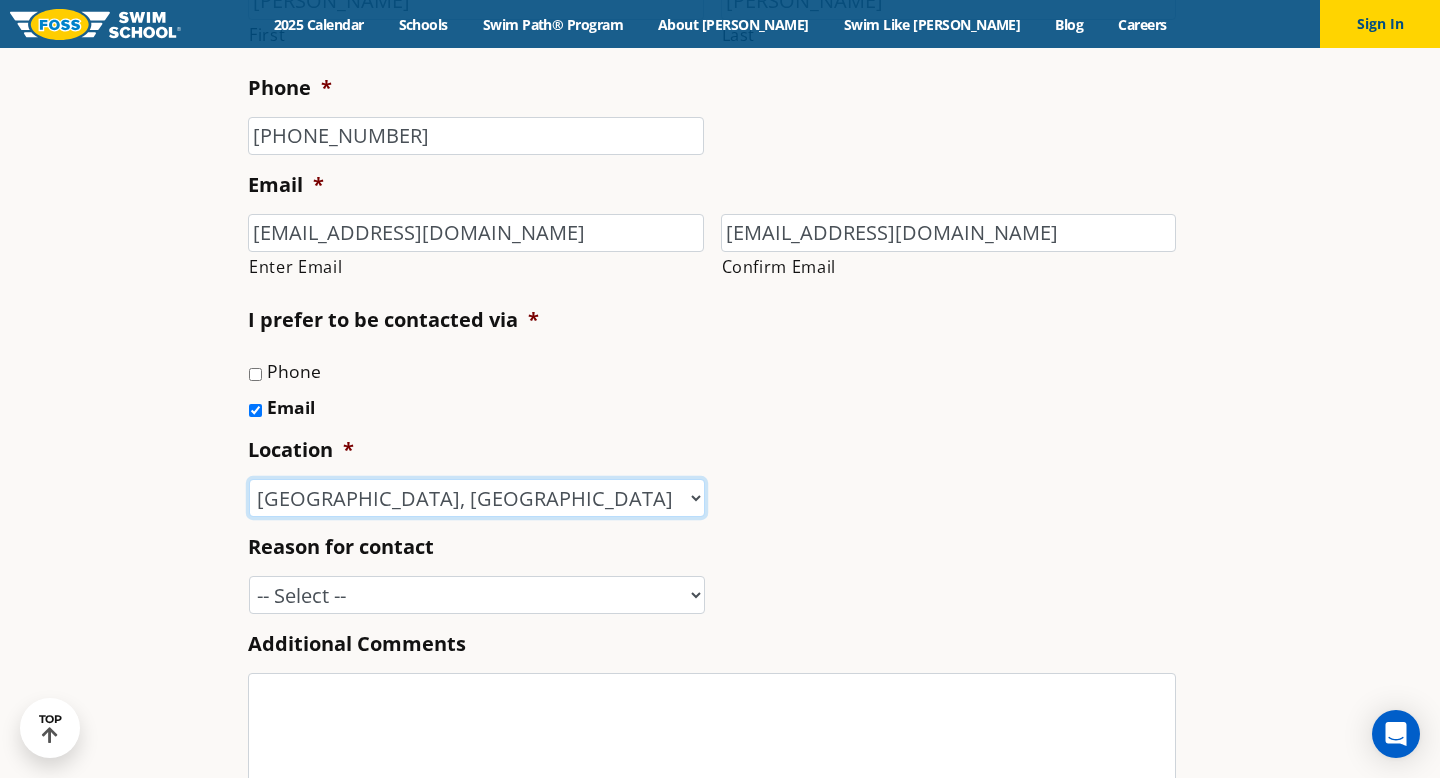 click on "-- Select -- [GEOGRAPHIC_DATA], [GEOGRAPHIC_DATA] [GEOGRAPHIC_DATA] [GEOGRAPHIC_DATA], [GEOGRAPHIC_DATA] [GEOGRAPHIC_DATA], [GEOGRAPHIC_DATA] [GEOGRAPHIC_DATA], [GEOGRAPHIC_DATA] [GEOGRAPHIC_DATA], [GEOGRAPHIC_DATA] [GEOGRAPHIC_DATA], [GEOGRAPHIC_DATA] [GEOGRAPHIC_DATA], [GEOGRAPHIC_DATA] [GEOGRAPHIC_DATA], [GEOGRAPHIC_DATA] ([GEOGRAPHIC_DATA]) [GEOGRAPHIC_DATA], [GEOGRAPHIC_DATA] [GEOGRAPHIC_DATA], [GEOGRAPHIC_DATA] [GEOGRAPHIC_DATA], [GEOGRAPHIC_DATA] [GEOGRAPHIC_DATA], [GEOGRAPHIC_DATA], [GEOGRAPHIC_DATA] [GEOGRAPHIC_DATA], [GEOGRAPHIC_DATA] [GEOGRAPHIC_DATA], [GEOGRAPHIC_DATA], [GEOGRAPHIC_DATA] [GEOGRAPHIC_DATA], [GEOGRAPHIC_DATA] [GEOGRAPHIC_DATA], [GEOGRAPHIC_DATA] [PERSON_NAME], [GEOGRAPHIC_DATA] [GEOGRAPHIC_DATA], [GEOGRAPHIC_DATA] [GEOGRAPHIC_DATA]/[GEOGRAPHIC_DATA], [GEOGRAPHIC_DATA], [GEOGRAPHIC_DATA] [GEOGRAPHIC_DATA], [GEOGRAPHIC_DATA] [GEOGRAPHIC_DATA], [GEOGRAPHIC_DATA] [GEOGRAPHIC_DATA][PERSON_NAME], [GEOGRAPHIC_DATA] [GEOGRAPHIC_DATA], [GEOGRAPHIC_DATA] [GEOGRAPHIC_DATA][PERSON_NAME], [GEOGRAPHIC_DATA] [GEOGRAPHIC_DATA], [GEOGRAPHIC_DATA] [PERSON_NAME][GEOGRAPHIC_DATA], [GEOGRAPHIC_DATA] [GEOGRAPHIC_DATA], [GEOGRAPHIC_DATA], [GEOGRAPHIC_DATA], [GEOGRAPHIC_DATA] Home Office" at bounding box center [477, 498] 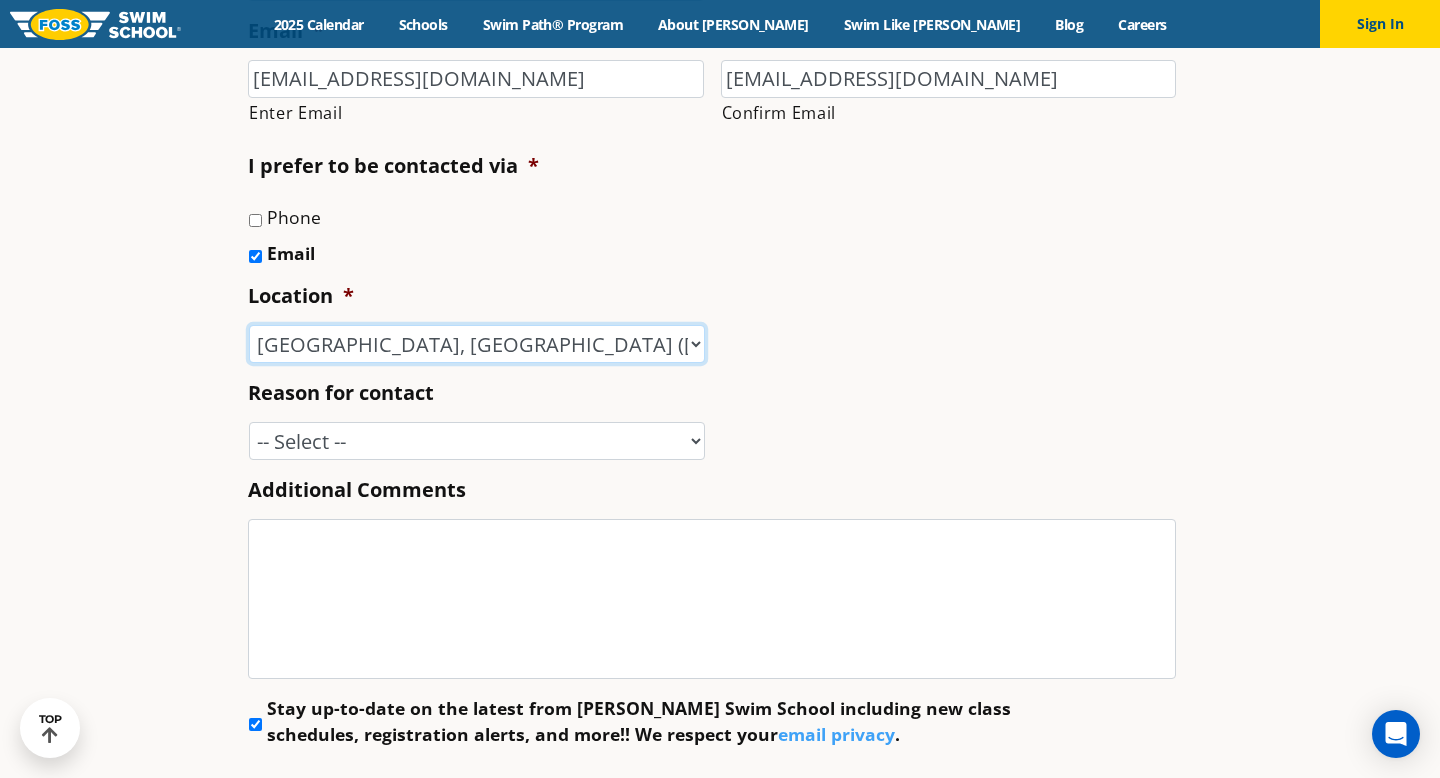 scroll, scrollTop: 852, scrollLeft: 0, axis: vertical 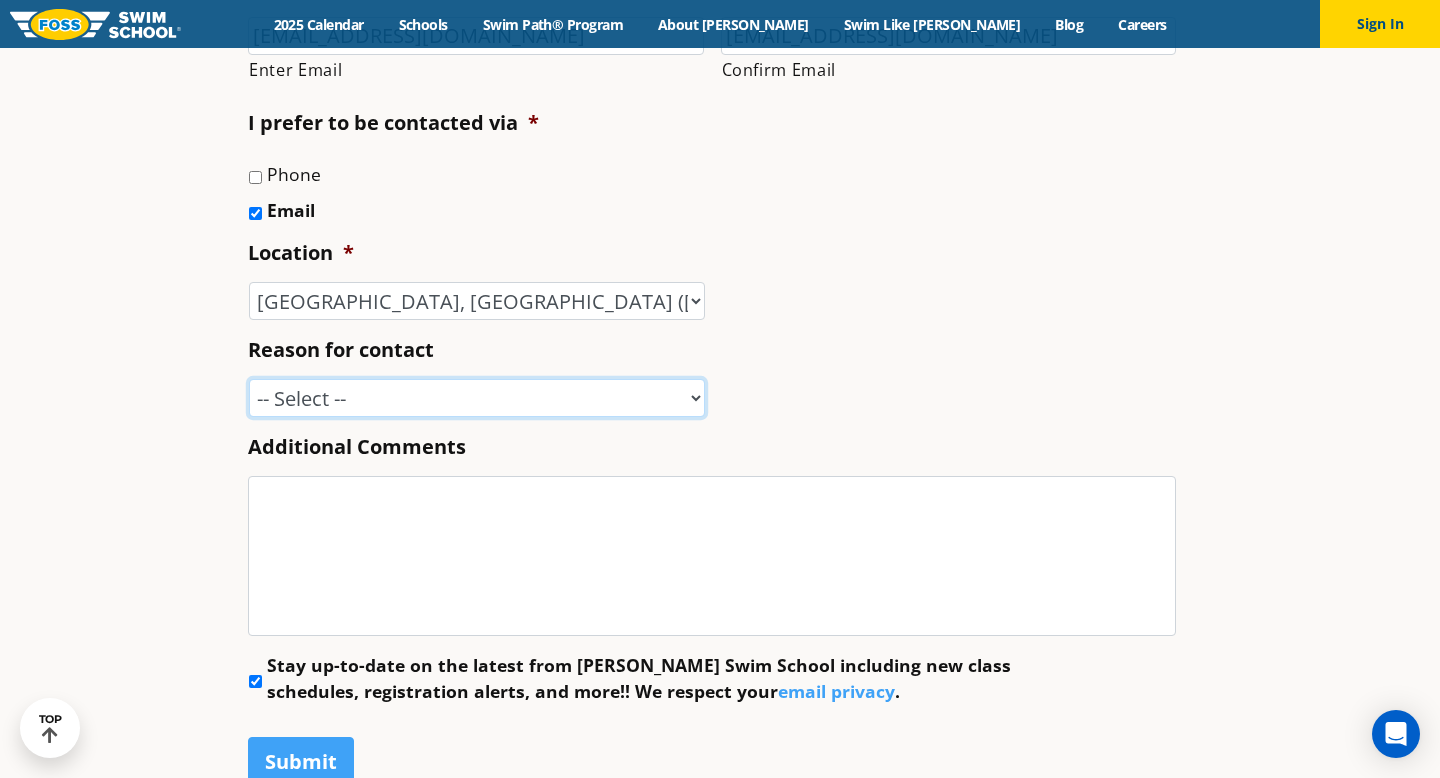 click on "-- Select -- Enrollment issue Program question What level is best for my child? I'm a New Family Concern about an instructor Speak with a manager [PERSON_NAME] Water Safety Presentation Media Inquiry Marketing Partnership Donation request I love [PERSON_NAME]! Other" at bounding box center [477, 398] 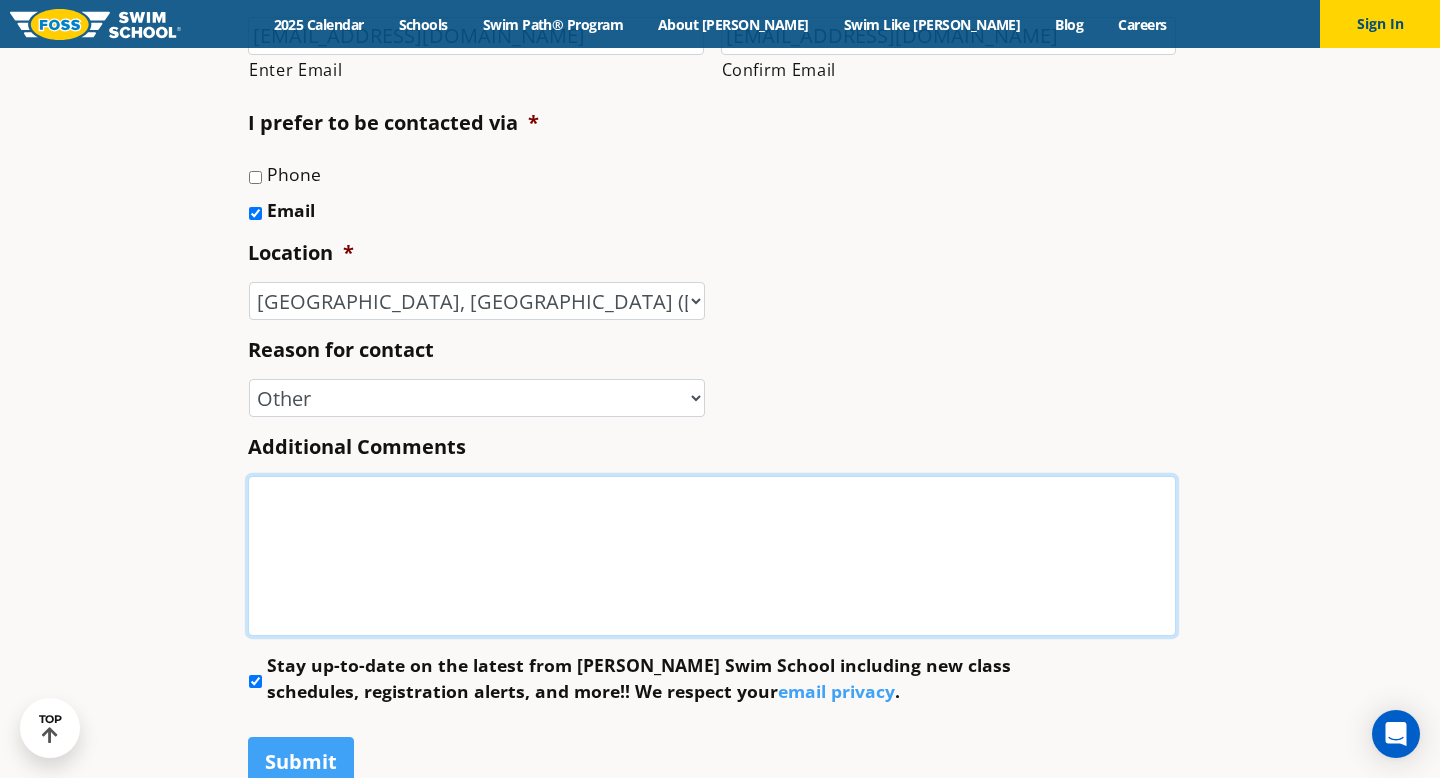 click on "Additional Comments" at bounding box center [712, 556] 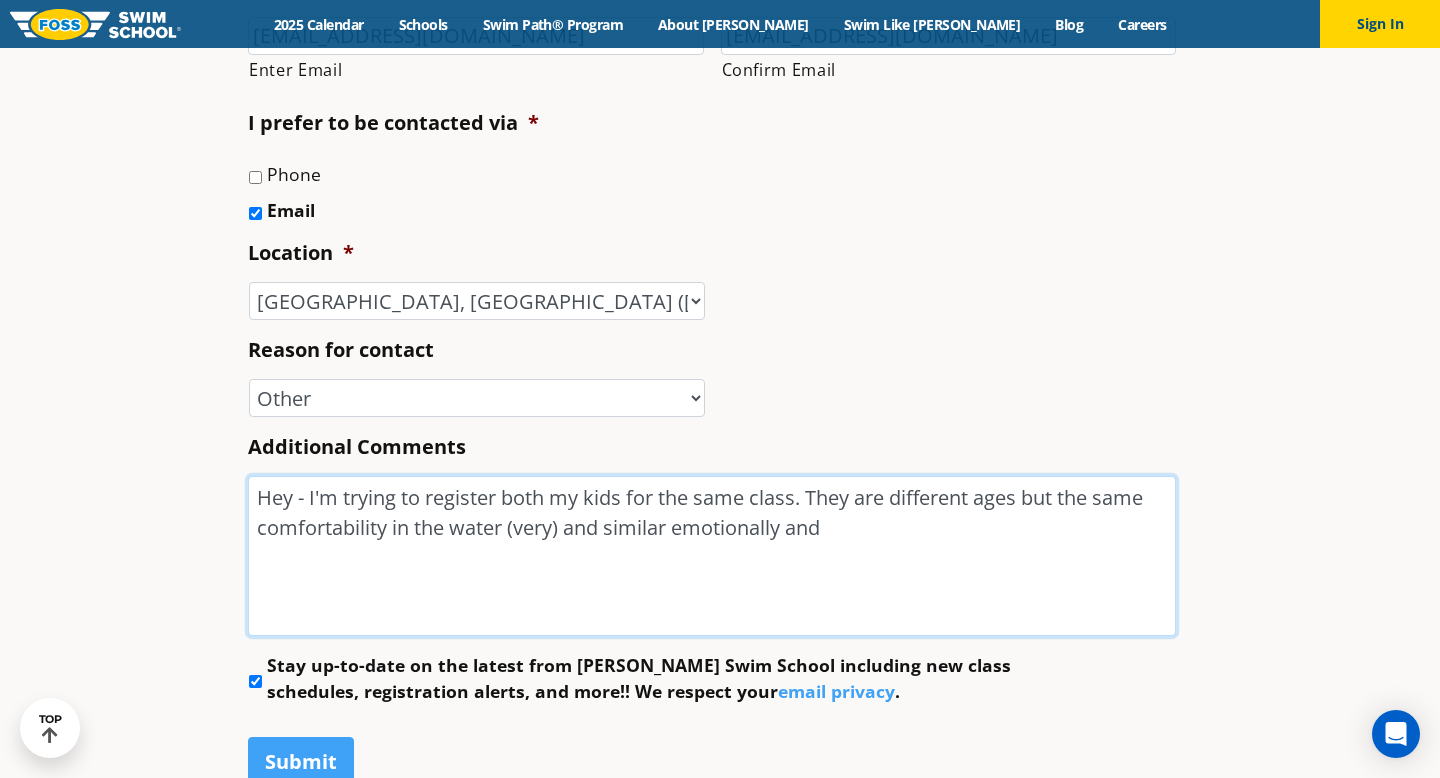 click on "Hey - I'm trying to register both my kids for the same class. They are different ages but the same comfortability in the water (very) and similar emotionally and" at bounding box center (712, 556) 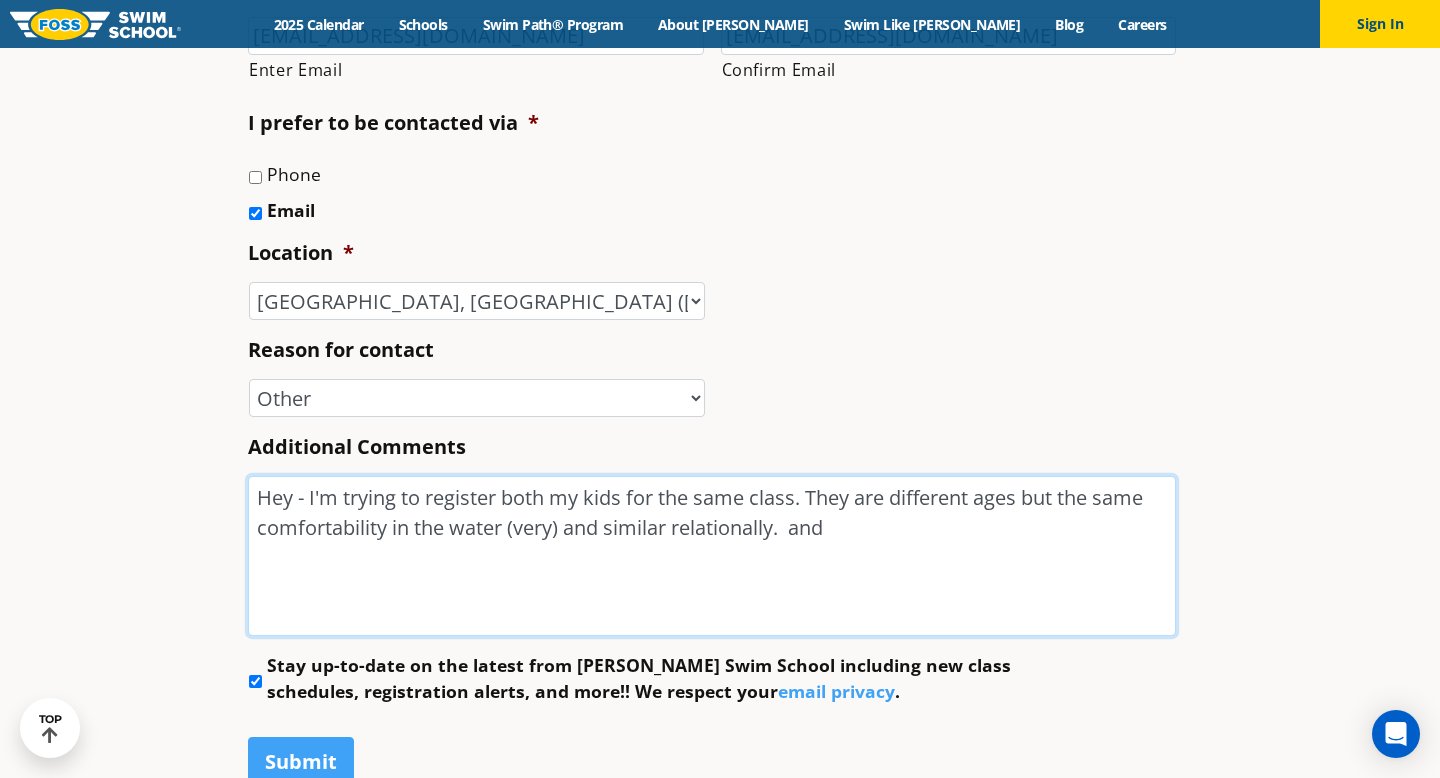 click on "Hey - I'm trying to register both my kids for the same class. They are different ages but the same comfortability in the water (very) and similar relationally.  and" at bounding box center (712, 556) 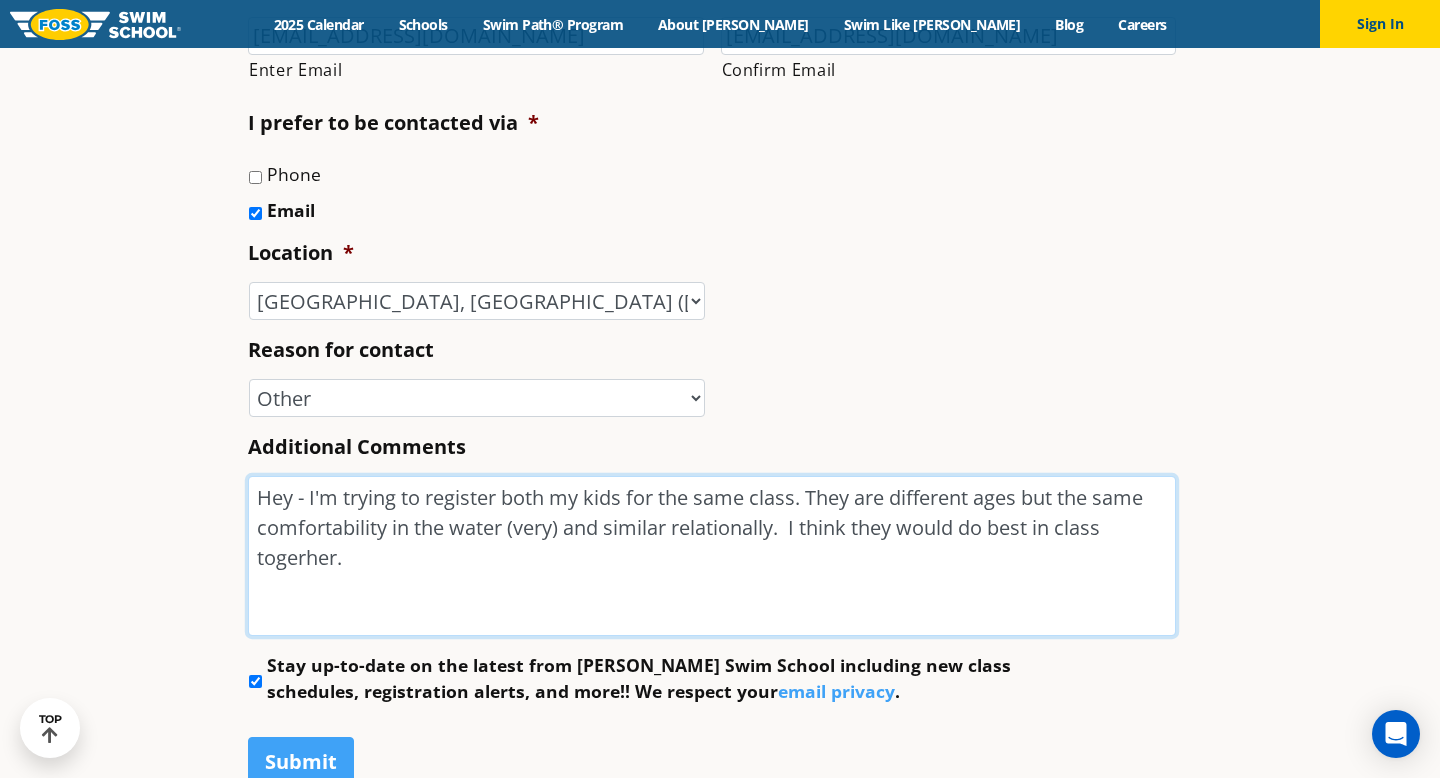 click on "Hey - I'm trying to register both my kids for the same class. They are different ages but the same comfortability in the water (very) and similar relationally.  I think they would do best in class togerher." at bounding box center [712, 556] 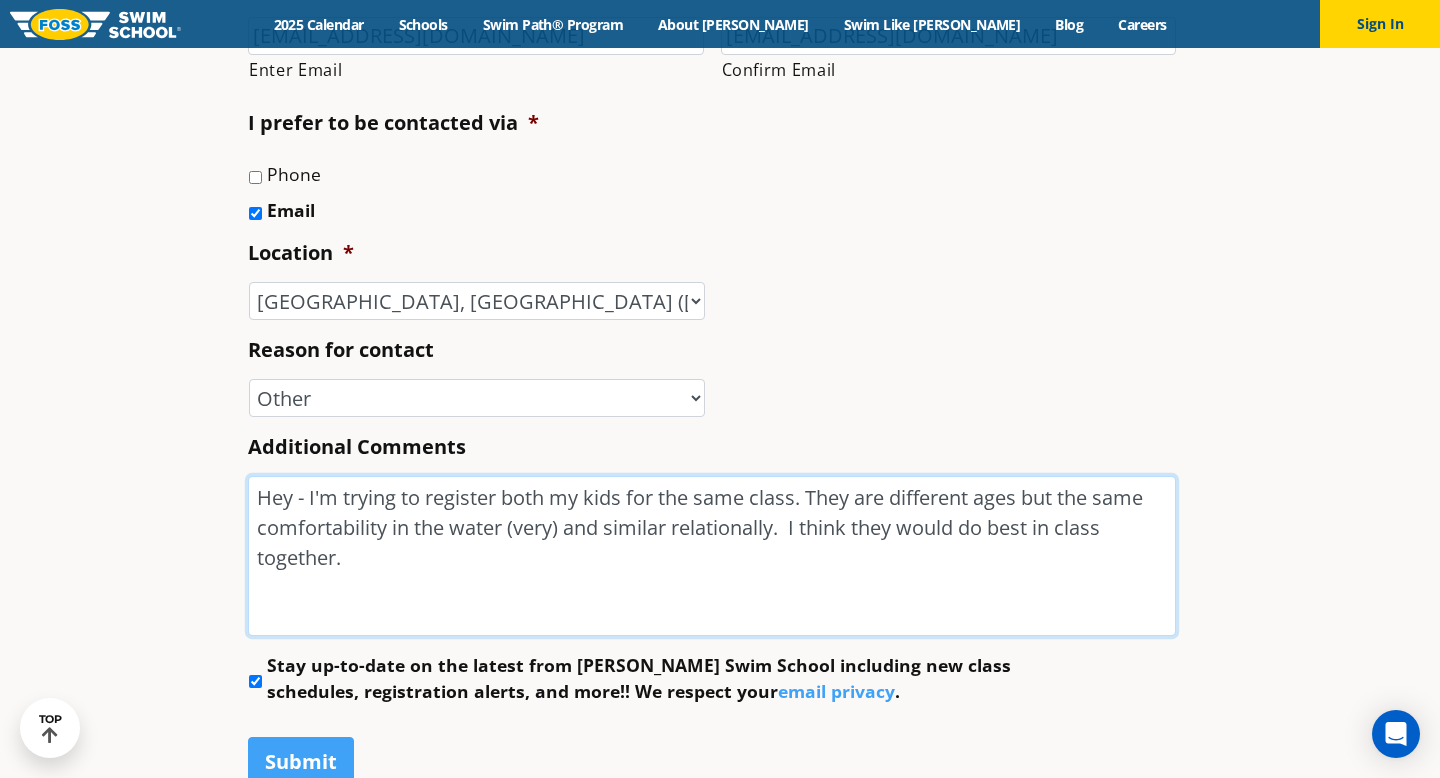click on "Hey - I'm trying to register both my kids for the same class. They are different ages but the same comfortability in the water (very) and similar relationally.  I think they would do best in class together." at bounding box center (712, 556) 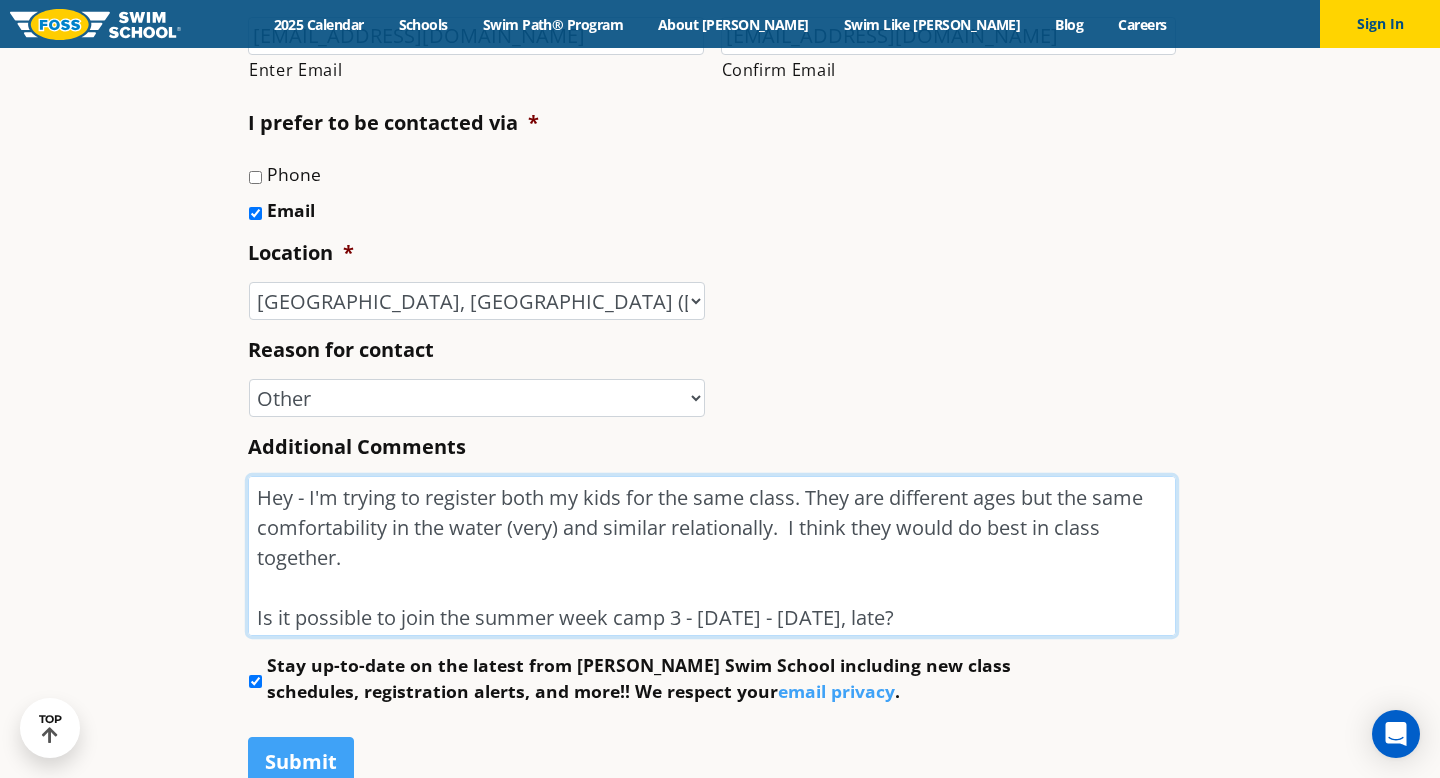 scroll, scrollTop: 4, scrollLeft: 0, axis: vertical 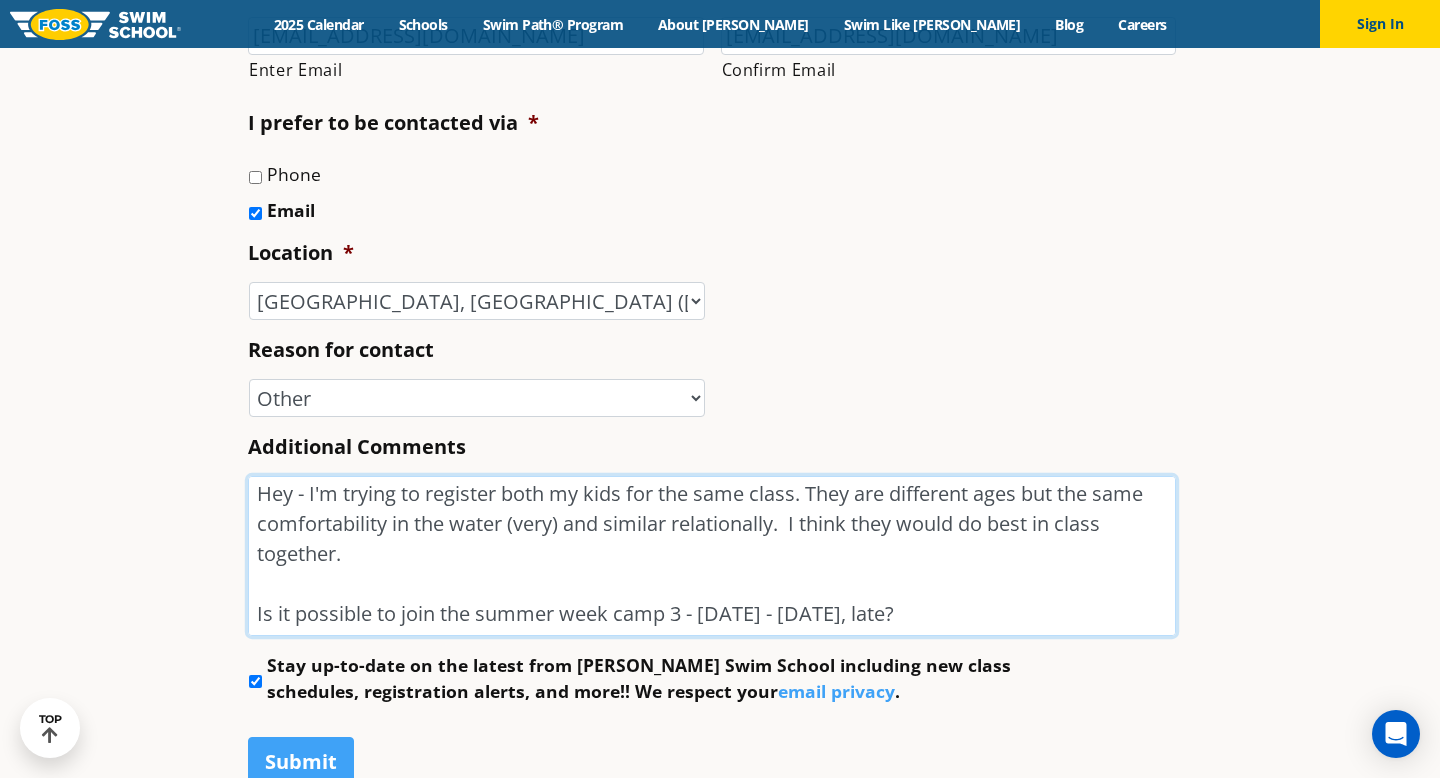 type on "Hey - I'm trying to register both my kids for the same class. They are different ages but the same comfortability in the water (very) and similar relationally.  I think they would do best in class together.
Is it possible to join the summer week camp 3 - [DATE] - [DATE], late?" 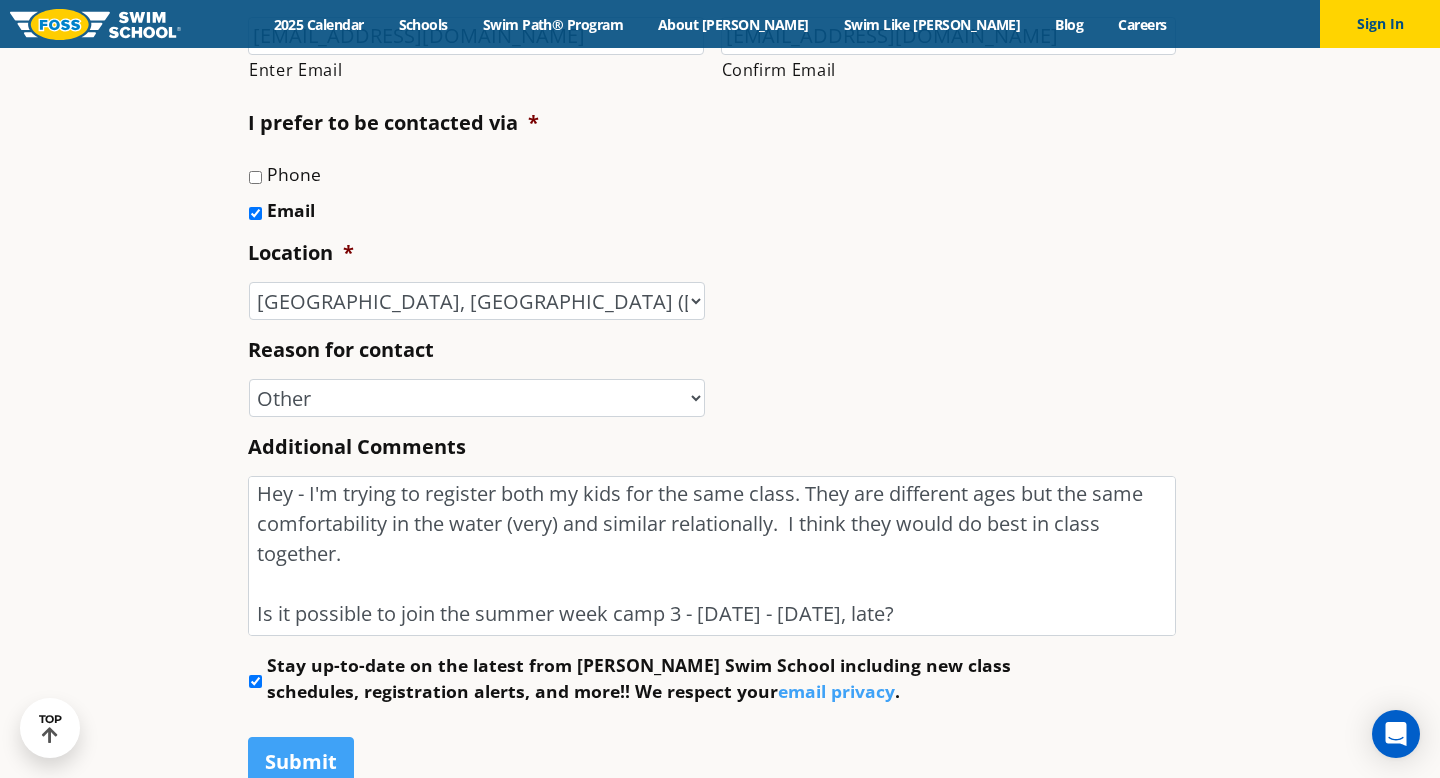 click on "Stay up-to-date on the latest from [PERSON_NAME] Swim School including new class schedules, registration alerts, and more!! We respect your  email privacy ." at bounding box center [720, 678] 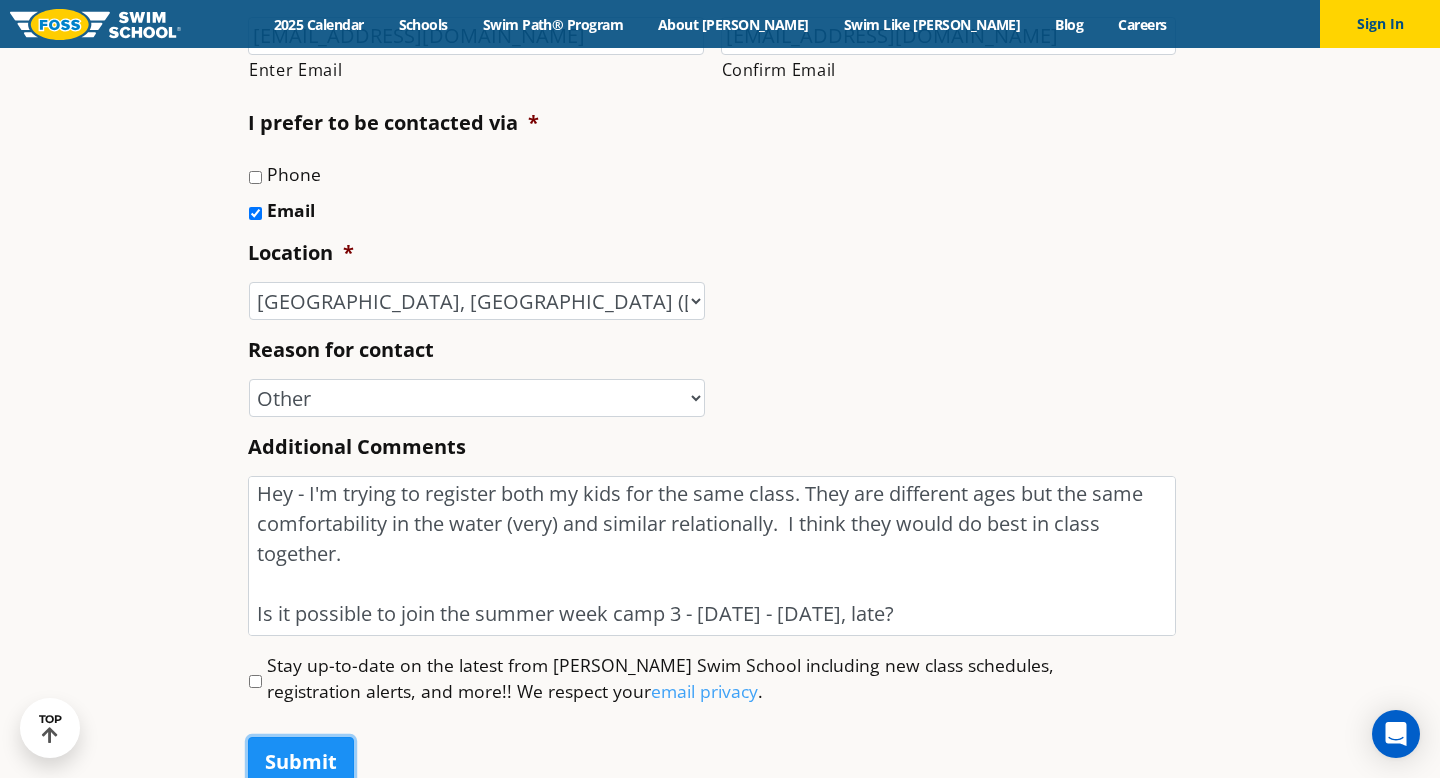 click on "Submit" at bounding box center [301, 762] 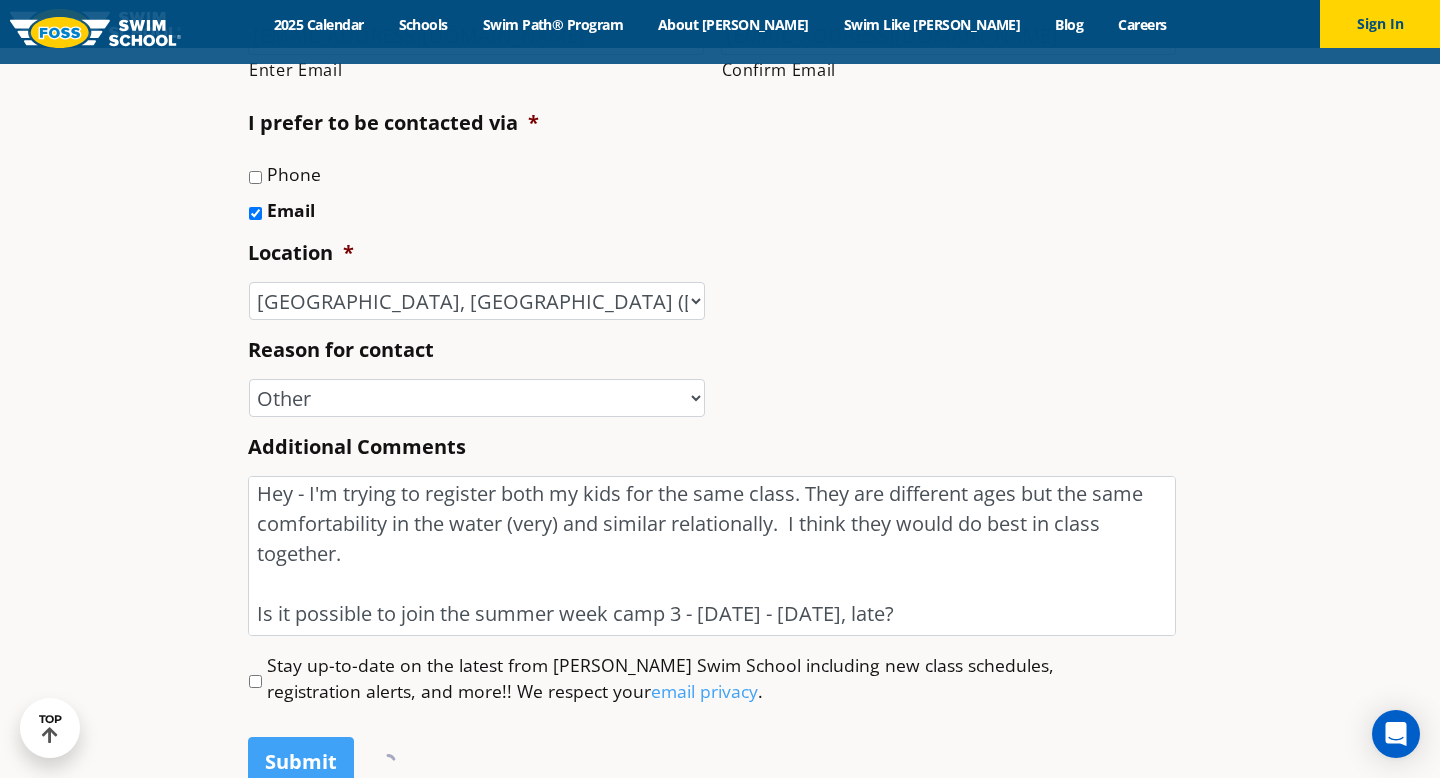 scroll, scrollTop: 903, scrollLeft: 10, axis: both 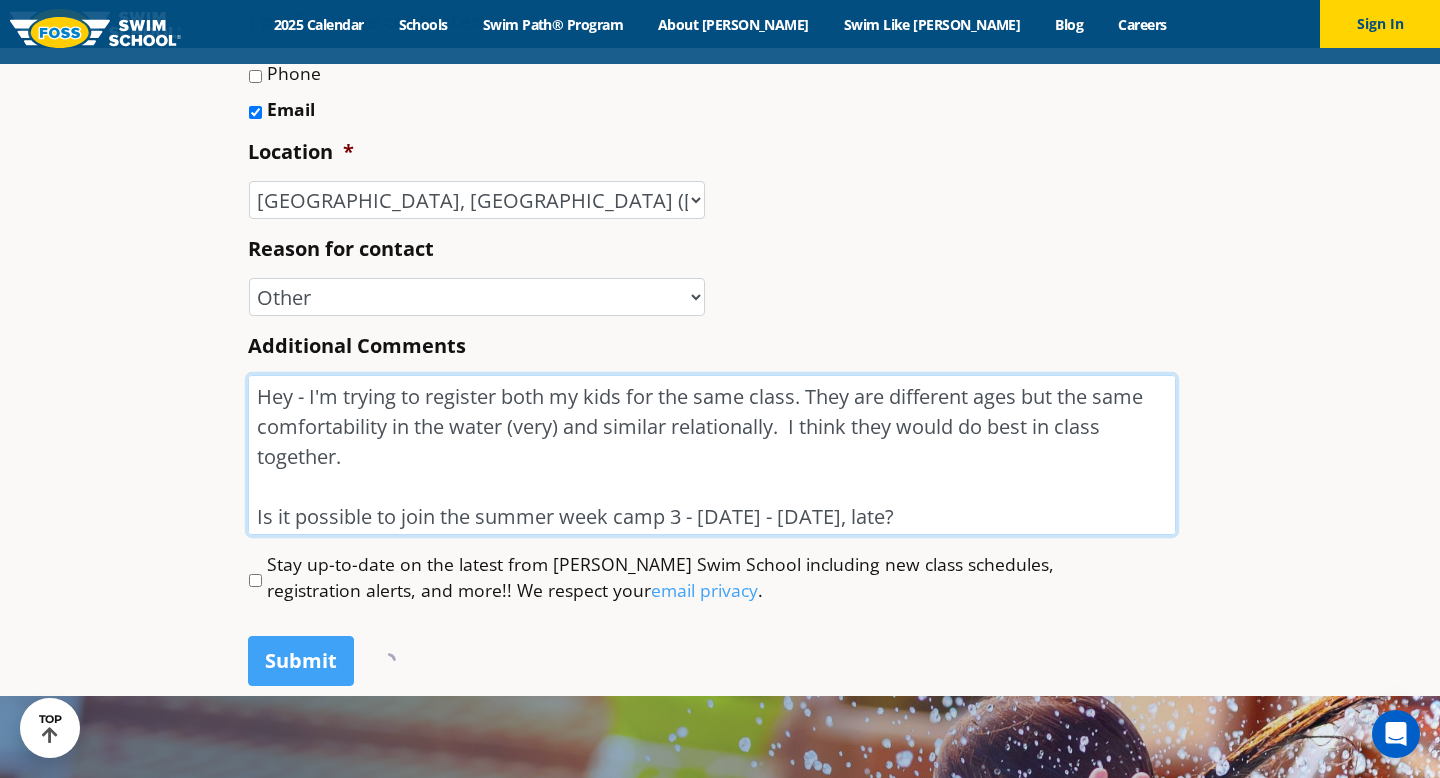 drag, startPoint x: 898, startPoint y: 518, endPoint x: 240, endPoint y: 381, distance: 672.11084 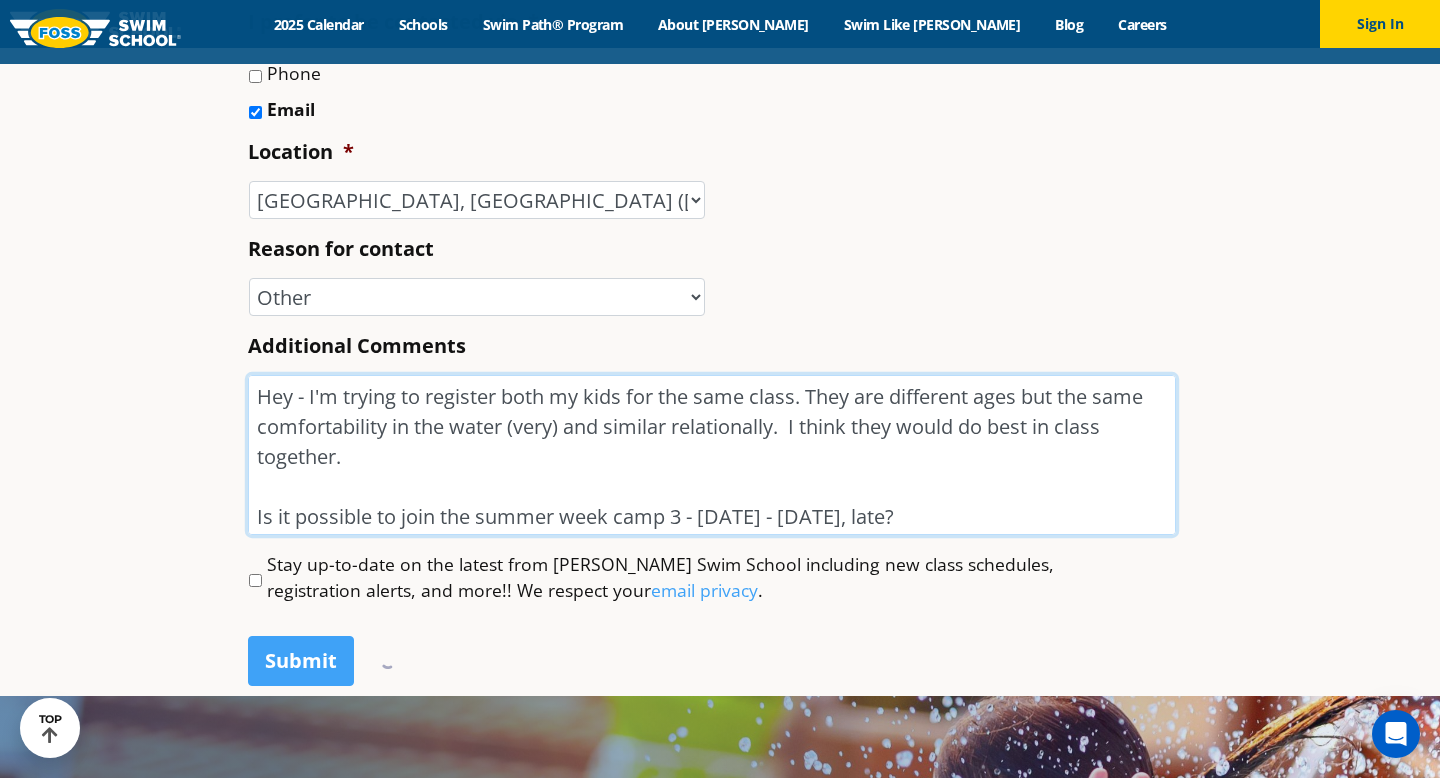 click on "Name *
[PERSON_NAME]
First
[PERSON_NAME]
Last
Phone * [PHONE_NUMBER] Email *
[EMAIL_ADDRESS][DOMAIN_NAME]
Enter Email
[EMAIL_ADDRESS][DOMAIN_NAME]
Confirm Email
*
*" at bounding box center [720, 1996] 